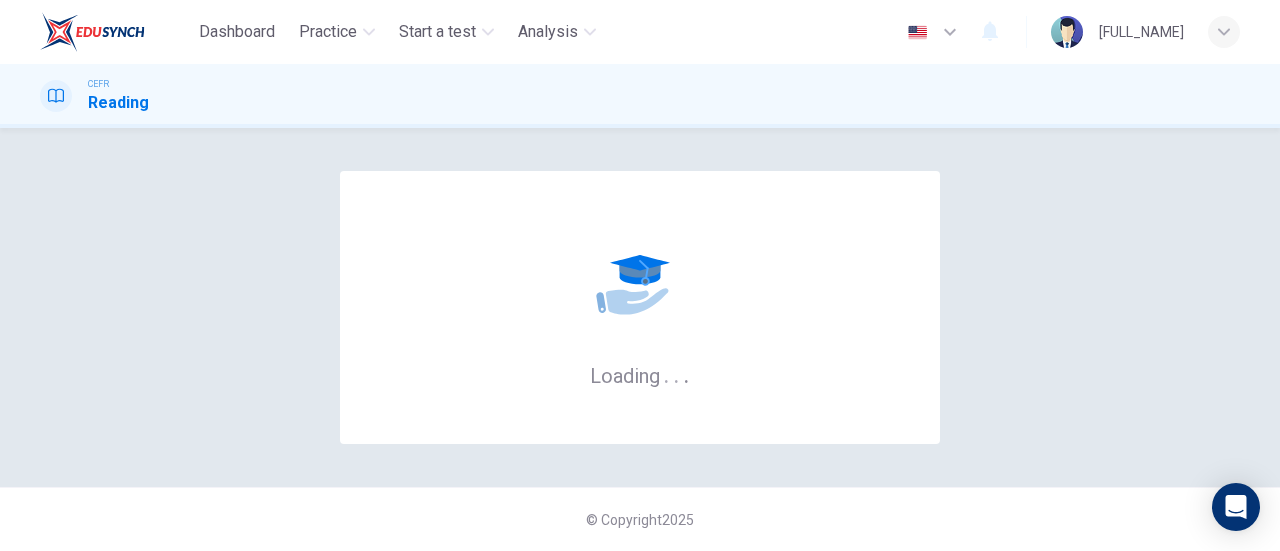 scroll, scrollTop: 0, scrollLeft: 0, axis: both 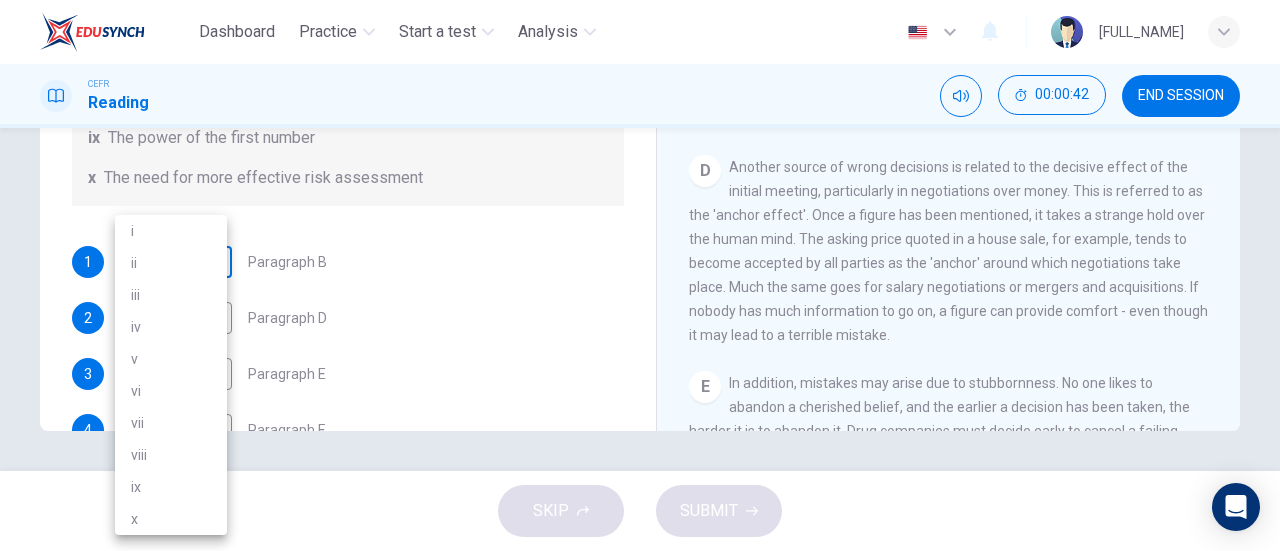 click on "Dashboard Practice Start a test Analysis English en ​ WAN NUR NADIA SYAMIMI BINTI W OMAR CEFR Reading 00:00:42 END SESSION Questions 1 - 6 Reading Passage 1 has nine paragraphs  A-I
Choose the correct heading for Paragraphs  B  and  D-H  from the list of headings below.
Write the correct number  (i-xi)  in the boxes below. List of Headings i Not identifying the correct priorities ii A solution for the long term iii The difficulty of changing your mind iv Why looking back is unhelpful v Strengthening inner resources vi A successful approach to the study of decision-making vii The danger of trusting a global market viii Reluctance to go beyond the familiar ix The power of the first number x The need for more effective risk assessment 1 ​ ​ Paragraph B 2 ​ ​ Paragraph D 3 ​ ​ Paragraph E 4 ​ ​ Paragraph F 5 ​ ​ Paragraph G 6 ​ ​ Paragraph H Why Risks Can Go Wrong CLICK TO ZOOM Click to Zoom A B C D E F G H I SKIP SUBMIT EduSynch - Online Language Proficiency Testing
Dashboard" at bounding box center (640, 275) 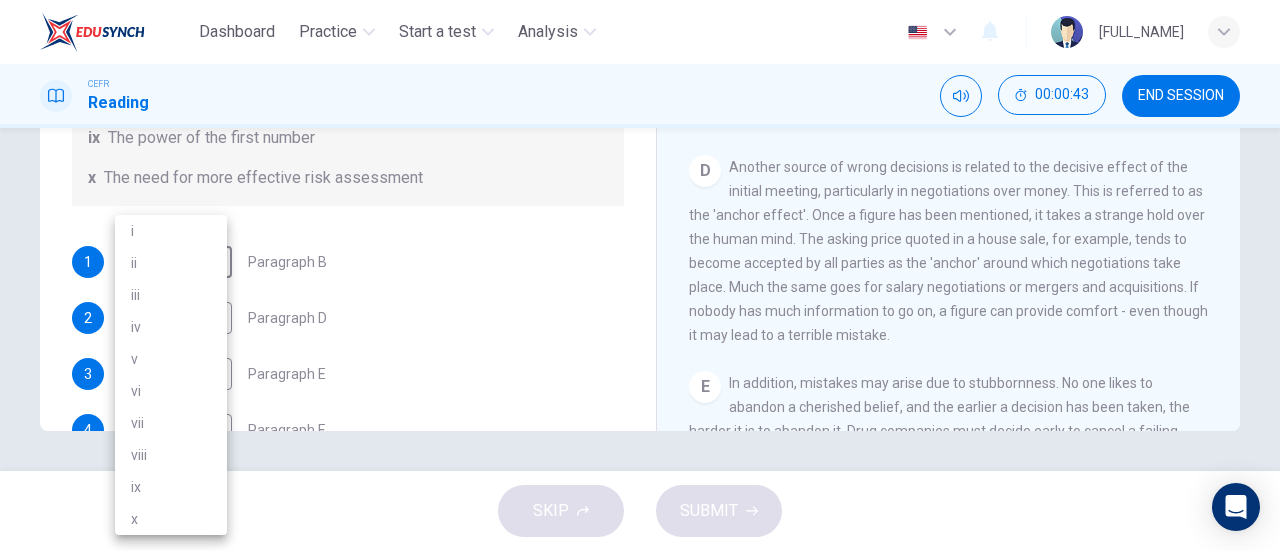 click at bounding box center (640, 275) 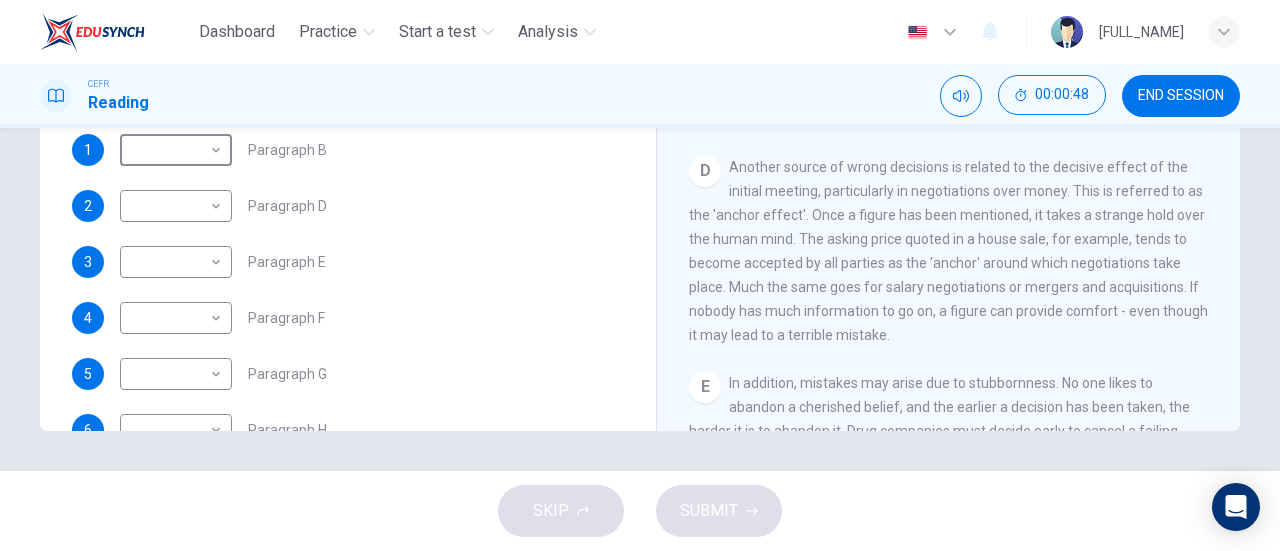 scroll, scrollTop: 329, scrollLeft: 0, axis: vertical 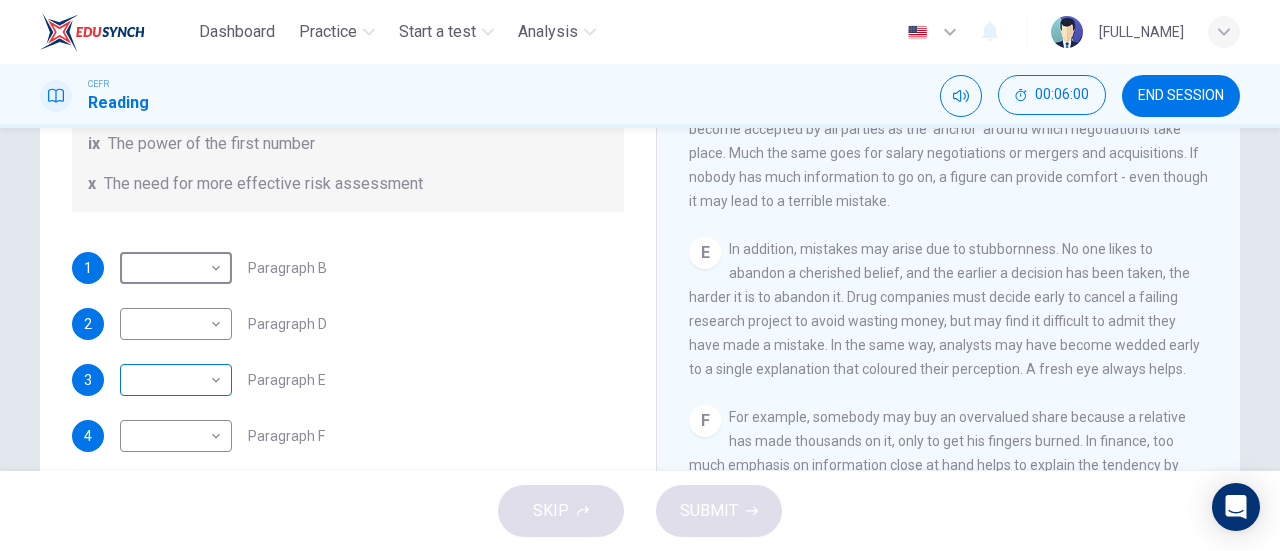 click on "Dashboard Practice Start a test Analysis English en ​ [FULL_NAME] CEFR Reading 00:06:00 END SESSION Questions 1 - 6 Reading Passage 1 has nine paragraphs  A-I
Choose the correct heading for Paragraphs  B  and  D-H  from the list of headings below.
Write the correct number  (i-xi)  in the boxes below. List of Headings i Not identifying the correct priorities ii A solution for the long term iii The difficulty of changing your mind iv Why looking back is unhelpful v Strengthening inner resources vi A successful approach to the study of decision-making vii The danger of trusting a global market viii Reluctance to go beyond the familiar ix The power of the first number x The need for more effective risk assessment 1 ​ ​ Paragraph B 2 ​ ​ Paragraph D 3 ​ ​ Paragraph E 4 ​ ​ Paragraph F 5 ​ ​ Paragraph G 6 ​ ​ Paragraph H Why Risks Can Go Wrong CLICK TO ZOOM Click to Zoom A B C D E F G H I SKIP SUBMIT EduSynch - Online Language Proficiency Testing
Dashboard" at bounding box center [640, 275] 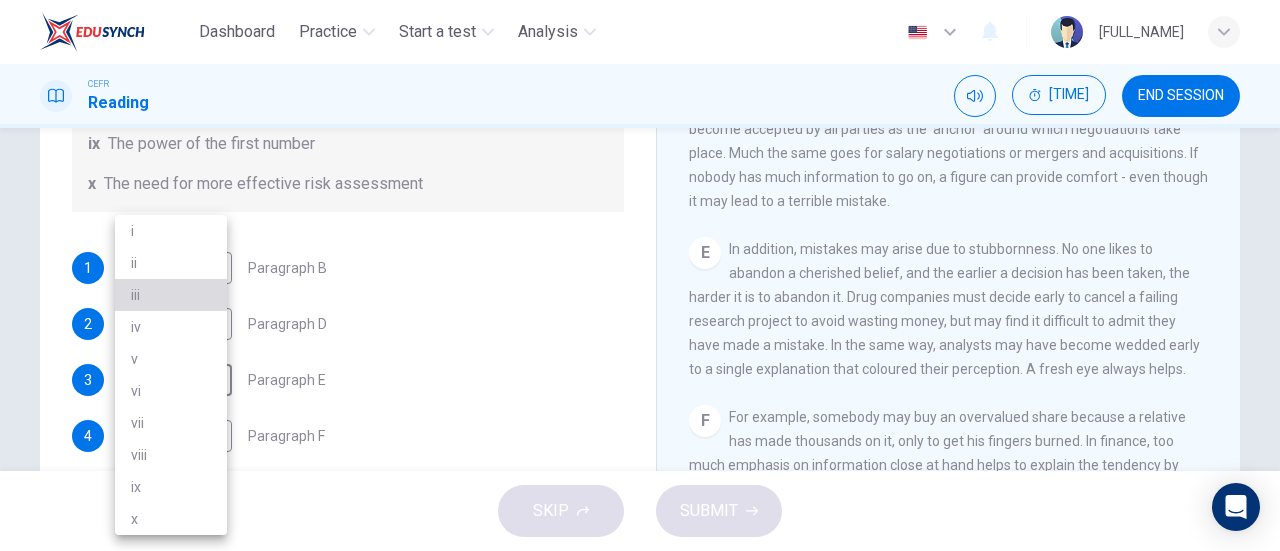 click on "iii" at bounding box center (171, 295) 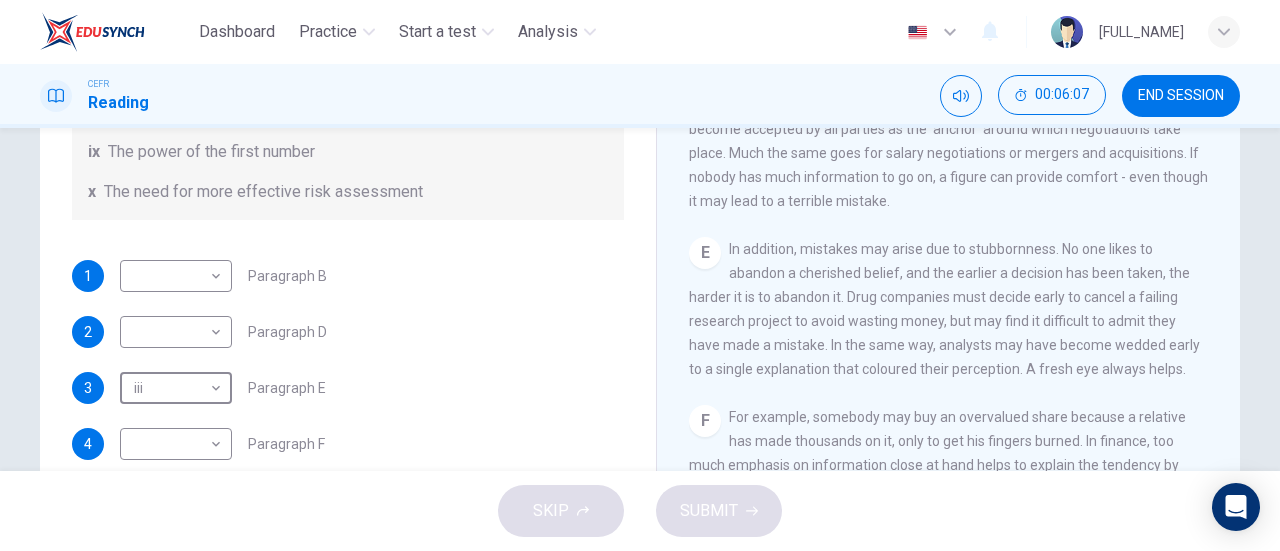 scroll, scrollTop: 384, scrollLeft: 0, axis: vertical 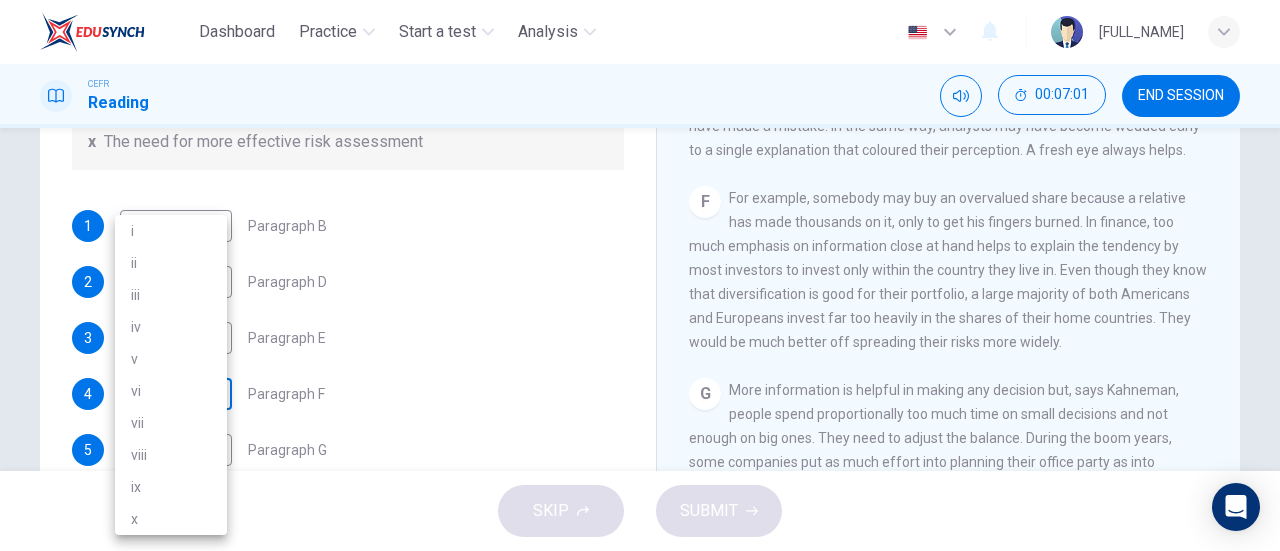 click on "00:07:01 END SESSION Questions 1 - 6 Reading Passage 1 has nine paragraphs  A-I
Choose the correct heading for Paragraphs  B  and  D-H  from the list of headings below.
Write the correct number  (i-xi)  in the boxes below. List of Headings i Not identifying the correct priorities ii A solution for the long term iii The difficulty of changing your mind iv Why looking back is unhelpful v Strengthening inner resources vi A successful approach to the study of decision-making vii The danger of trusting a global market viii Reluctance to go beyond the familiar ix The power of the first number x The need for more effective risk assessment 1 ​​Paragraph B 2 ​​Paragraph D 3 iii iii ​​Paragraph E 4 ​​Paragraph F 5 ​​Paragraph G 6 ​​Paragraph H Why Risks Can Go Wrong CLICK TO ZOOM Click to Zoom A B C D E F G H I SKIP SUBMIT EduSynch - Online Language Proficiency Testing
2025" at bounding box center (640, 275) 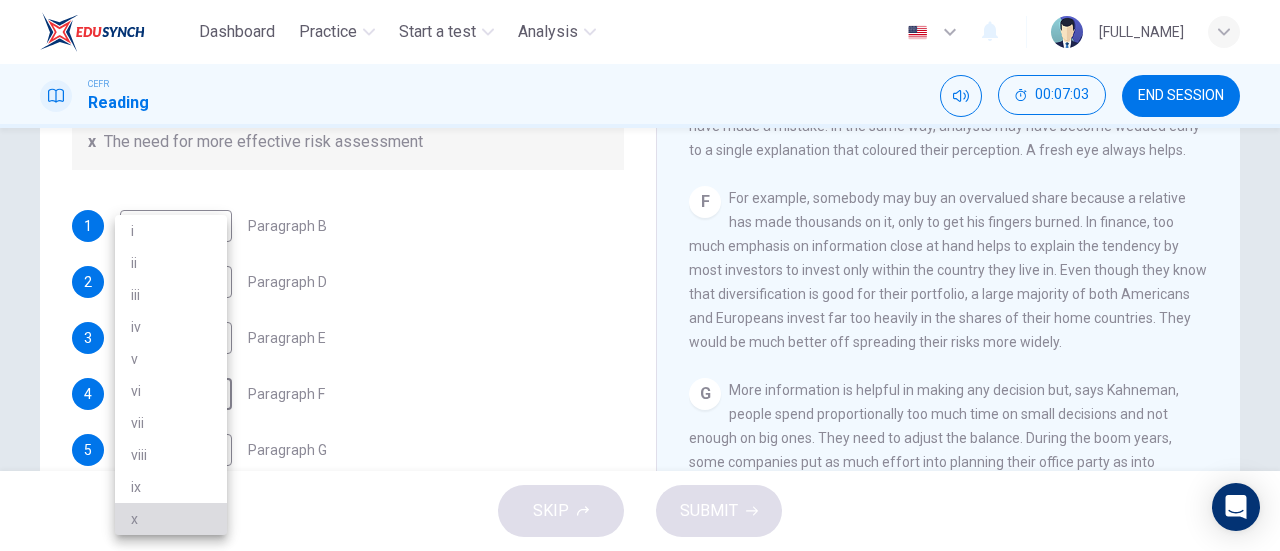 click on "x" at bounding box center (171, 519) 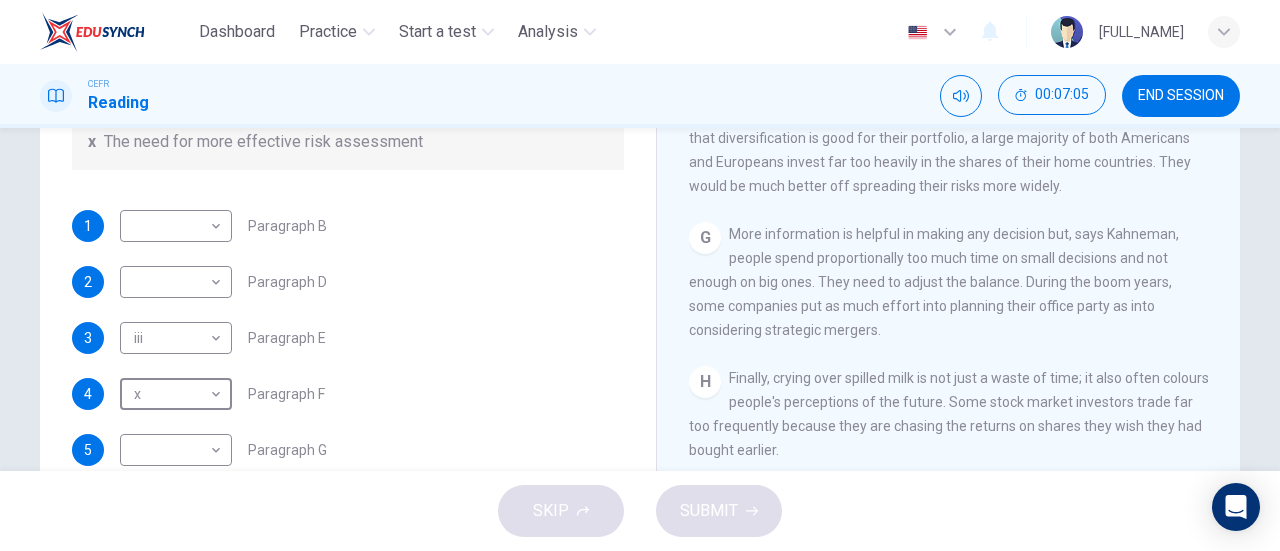 scroll, scrollTop: 1553, scrollLeft: 0, axis: vertical 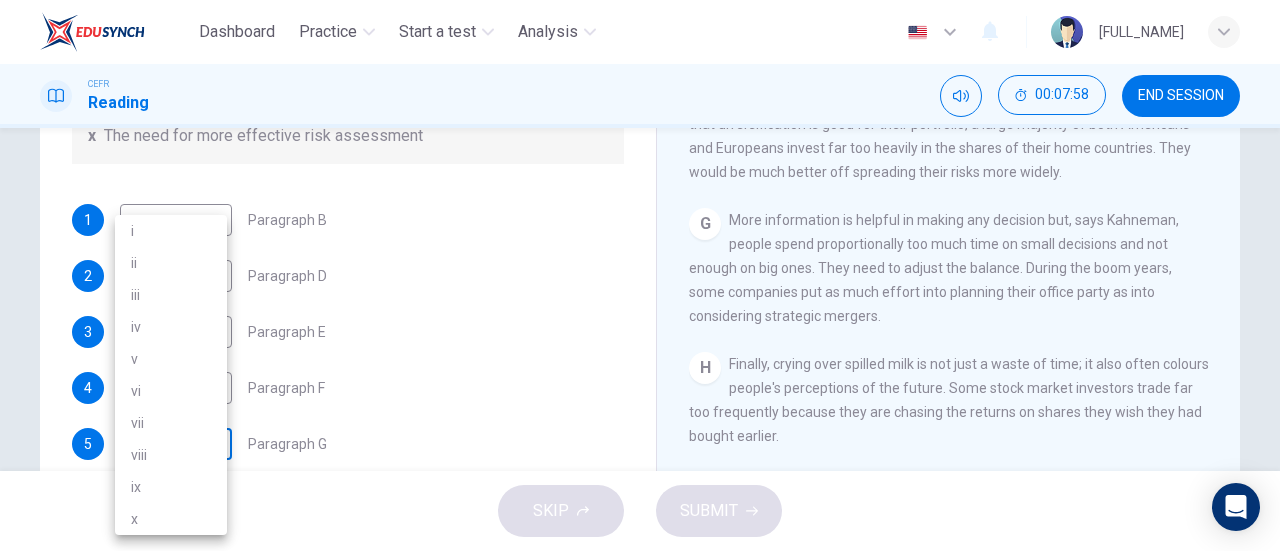click on "Dashboard Practice Start a test Analysis English en ​ WAN NUR NADIA SYAMIMI BINTI W OMAR CEFR Reading 00:07:58 END SESSION Questions 1 - 6 Reading Passage 1 has nine paragraphs  A-I
Choose the correct heading for Paragraphs  B  and  D-H  from the list of headings below.
Write the correct number  (i-xi)  in the boxes below. List of Headings i Not identifying the correct priorities ii A solution for the long term iii The difficulty of changing your mind iv Why looking back is unhelpful v Strengthening inner resources vi A successful approach to the study of decision-making vii The danger of trusting a global market viii Reluctance to go beyond the familiar ix The power of the first number x The need for more effective risk assessment 1 ​ ​ Paragraph B 2 ​ ​ Paragraph D 3 iii iii ​ Paragraph E 4 x x ​ Paragraph F 5 ​ ​ Paragraph G 6 ​ ​ Paragraph H Why Risks Can Go Wrong CLICK TO ZOOM Click to Zoom A B C D E F G H I SKIP SUBMIT EduSynch - Online Language Proficiency Testing
2025" at bounding box center (640, 275) 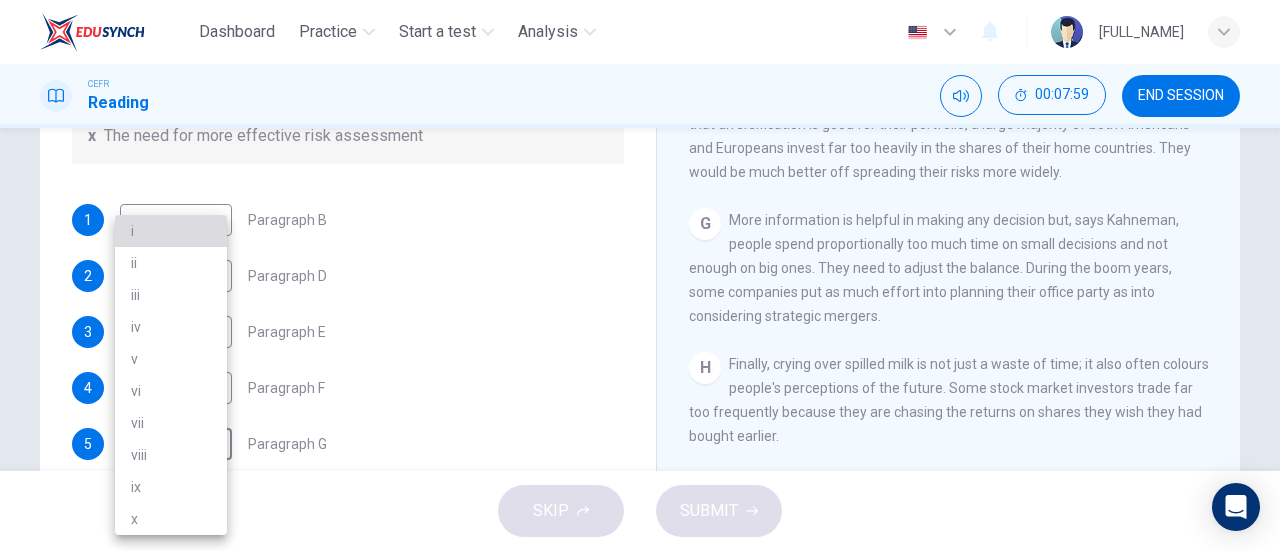 click on "i" at bounding box center (171, 231) 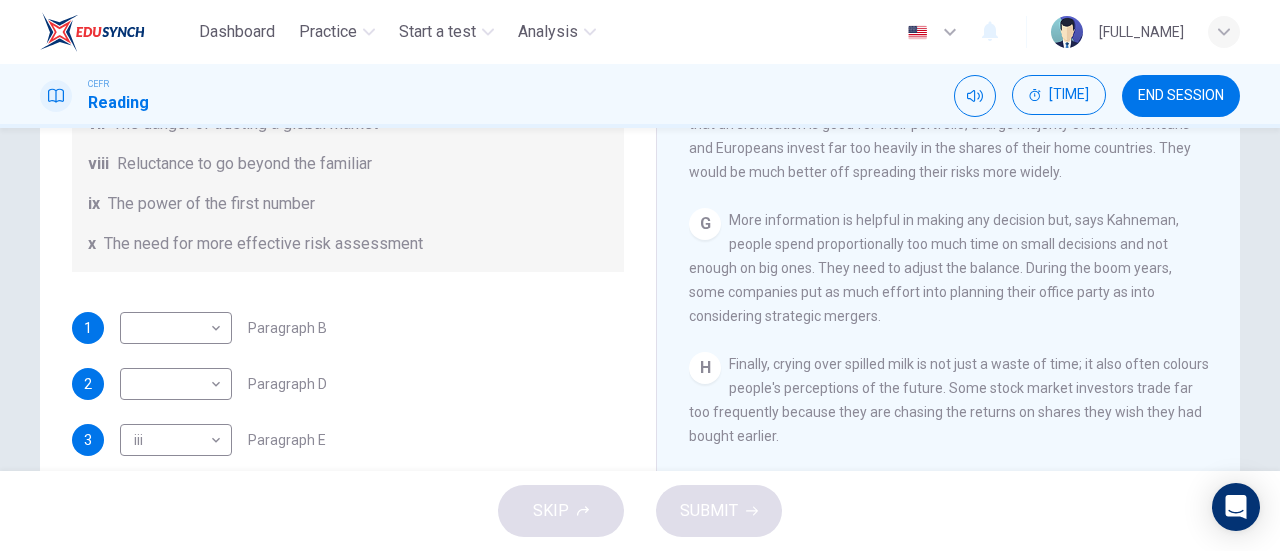 scroll, scrollTop: 272, scrollLeft: 0, axis: vertical 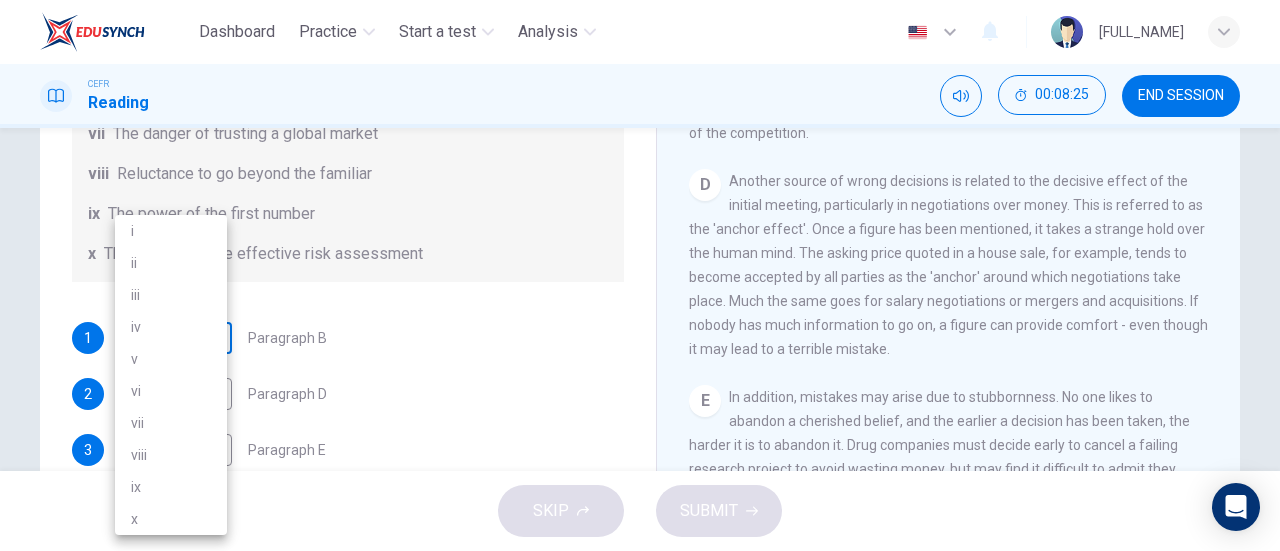 click on "Dashboard Practice Start a test Analysis English en ​ [FULL_NAME] CEFR Reading 00:08:25 END SESSION Questions 1 - 6 Reading Passage 1 has nine paragraphs  A-I
Choose the correct heading for Paragraphs  B  and  D-H  from the list of headings below.
Write the correct number  (i-xi)  in the boxes below. List of Headings i Not identifying the correct priorities ii A solution for the long term iii The difficulty of changing your mind iv Why looking back is unhelpful v Strengthening inner resources vi A successful approach to the study of decision-making vii The danger of trusting a global market viii Reluctance to go beyond the familiar ix The power of the first number x The need for more effective risk assessment 1 ​ ​ Paragraph B 2 ​ ​ Paragraph D 3 iii iii ​ Paragraph E 4 x x ​ Paragraph F 5 i i ​ Paragraph G 6 ​ ​ Paragraph H Why Risks Can Go Wrong CLICK TO ZOOM Click to Zoom A B C D E F G H I SKIP SUBMIT EduSynch - Online Language Proficiency Testing
2025" at bounding box center (640, 275) 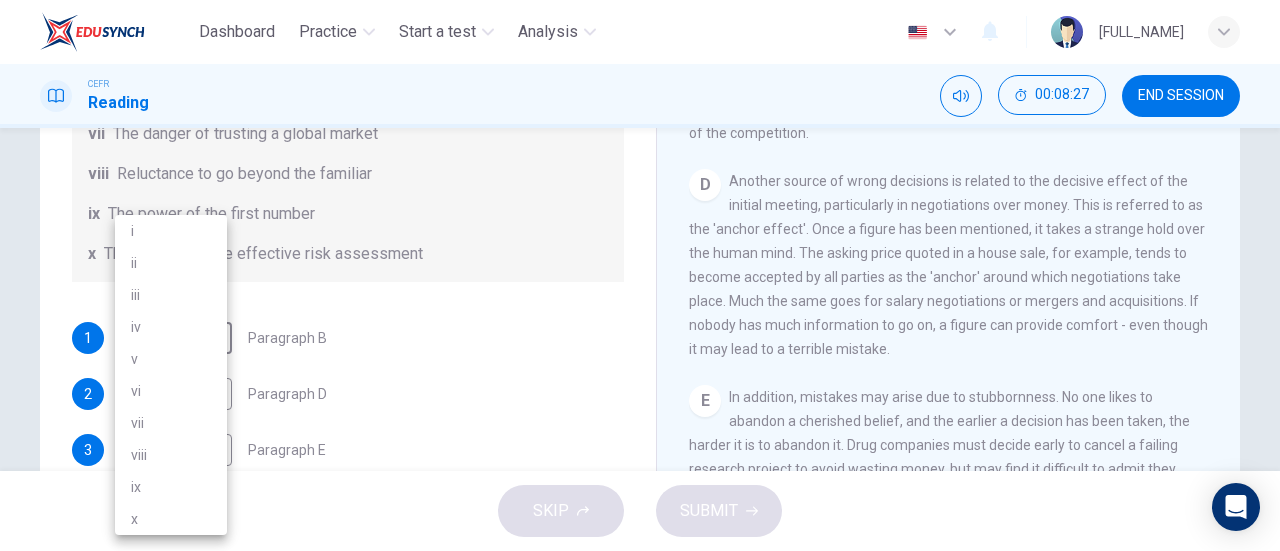 click at bounding box center [640, 275] 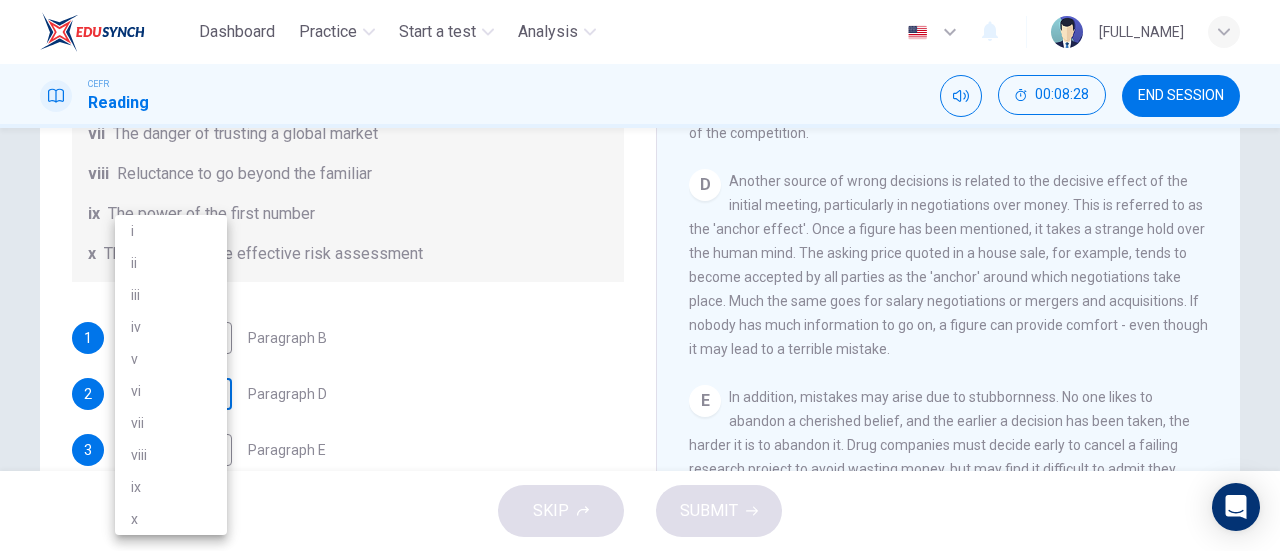 click on "Dashboard Practice Start a test Analysis English en ​ WAN NUR NADIA SYAMIMI BINTI W OMAR CEFR Reading 00:08:28 END SESSION Questions 1 - 6 Reading Passage 1 has nine paragraphs  A-I
Choose the correct heading for Paragraphs  B  and  D-H  from the list of headings below.
Write the correct number  (i-xi)  in the boxes below. List of Headings i Not identifying the correct priorities ii A solution for the long term iii The difficulty of changing your mind iv Why looking back is unhelpful v Strengthening inner resources vi A successful approach to the study of decision-making vii The danger of trusting a global market viii Reluctance to go beyond the familiar ix The power of the first number x The need for more effective risk assessment 1 ​ ​ Paragraph B 2 ​ ​ Paragraph D 3 iii iii ​ Paragraph E 4 x x ​ Paragraph F 5 i i ​ Paragraph G 6 ​ ​ Paragraph H Why Risks Can Go Wrong CLICK TO ZOOM Click to Zoom A B C D E F G H I SKIP SUBMIT EduSynch - Online Language Proficiency Testing
2025" at bounding box center [640, 275] 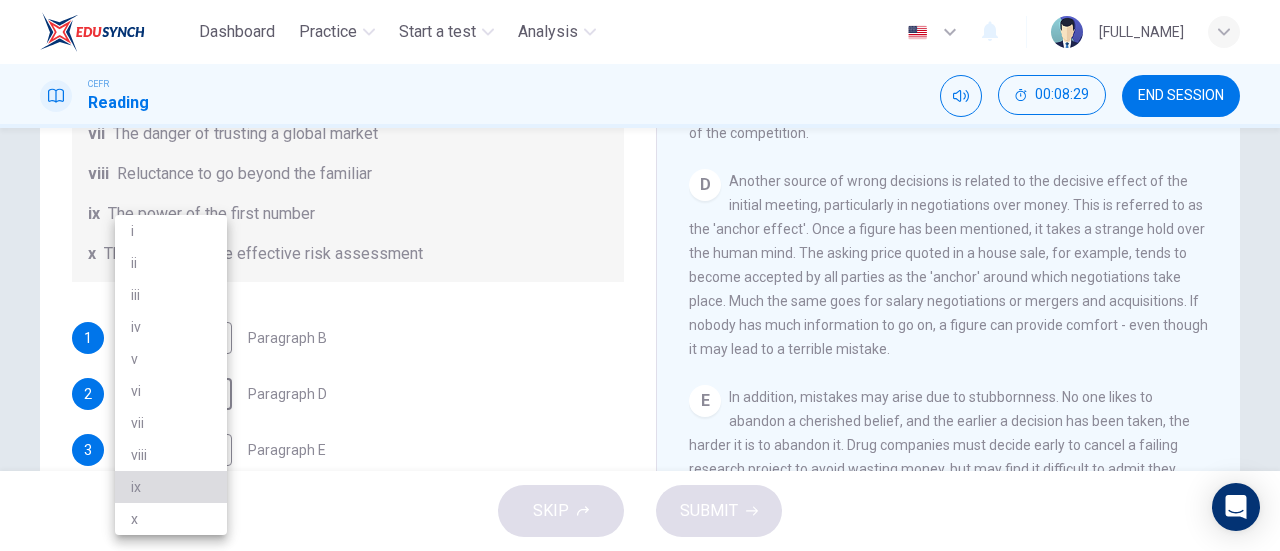 click on "ix" at bounding box center (171, 487) 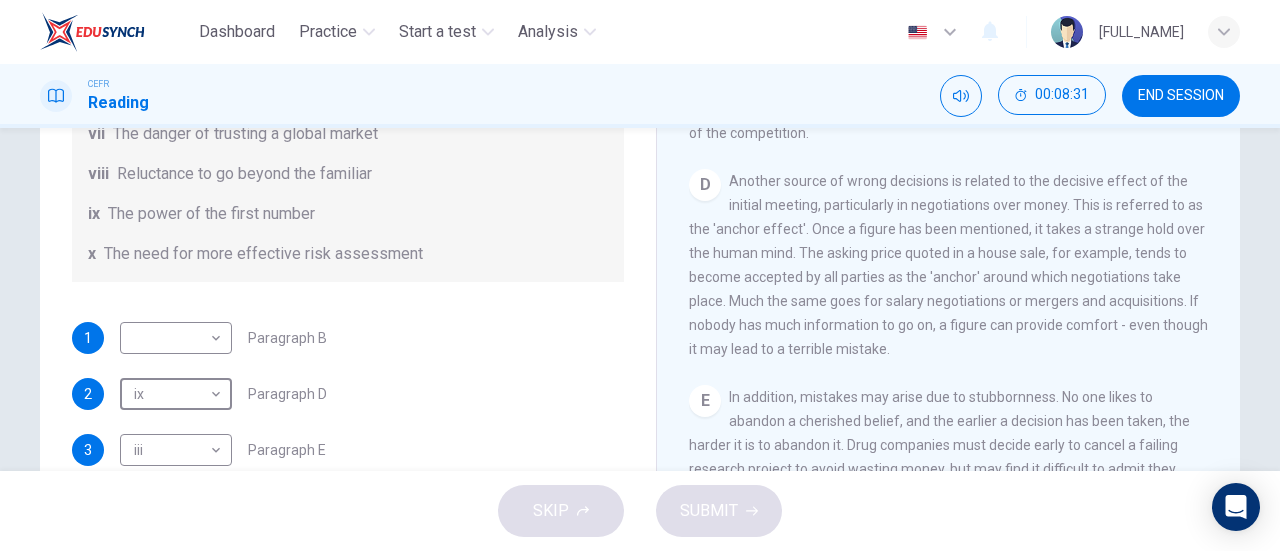 scroll, scrollTop: 252, scrollLeft: 0, axis: vertical 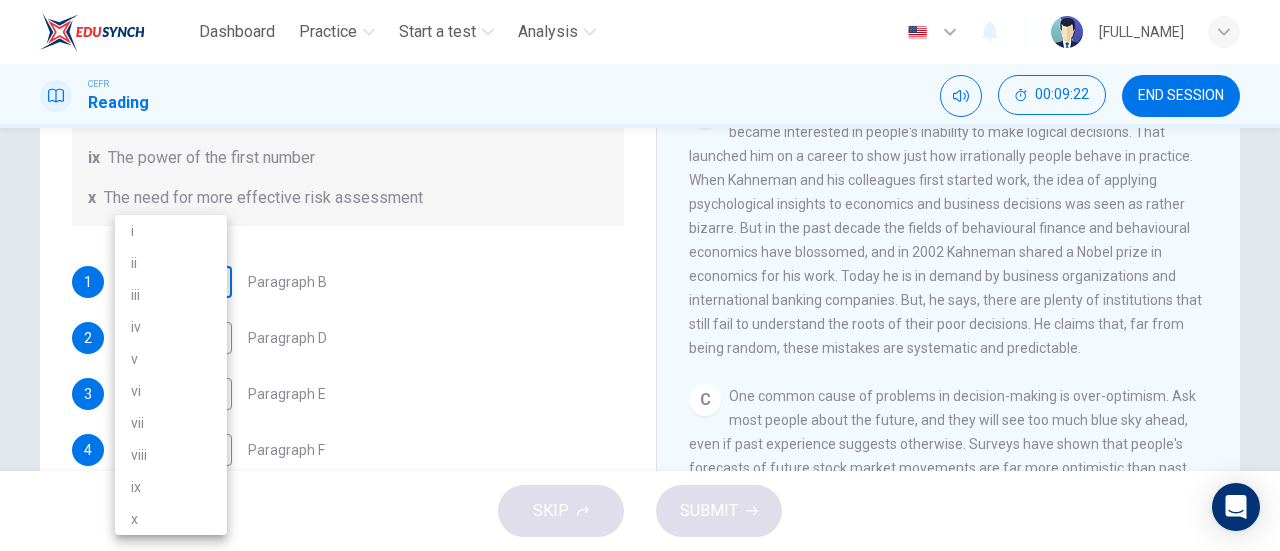 click on "Dashboard Practice Start a test Analysis English en ​ [FULL_NAME] CEFR Reading 00:09:22 END SESSION Questions 1 - 6 Reading Passage 1 has nine paragraphs  A-I
Choose the correct heading for Paragraphs  B  and  D-H  from the list of headings below.
Write the correct number  (i-xi)  in the boxes below. List of Headings i Not identifying the correct priorities ii A solution for the long term iii The difficulty of changing your mind iv Why looking back is unhelpful v Strengthening inner resources vi A successful approach to the study of decision-making vii The danger of trusting a global market viii Reluctance to go beyond the familiar ix The power of the first number x The need for more effective risk assessment 1 ​ ​ Paragraph B 2 ix ix ​ Paragraph D 3 iii iii ​ Paragraph E 4 x x ​ Paragraph F 5 i i ​ Paragraph G 6 ​ ​ Paragraph H Why Risks Can Go Wrong CLICK TO ZOOM Click to Zoom A B C D E F G H I SKIP SUBMIT EduSynch - Online Language Proficiency Testing
i v" at bounding box center [640, 275] 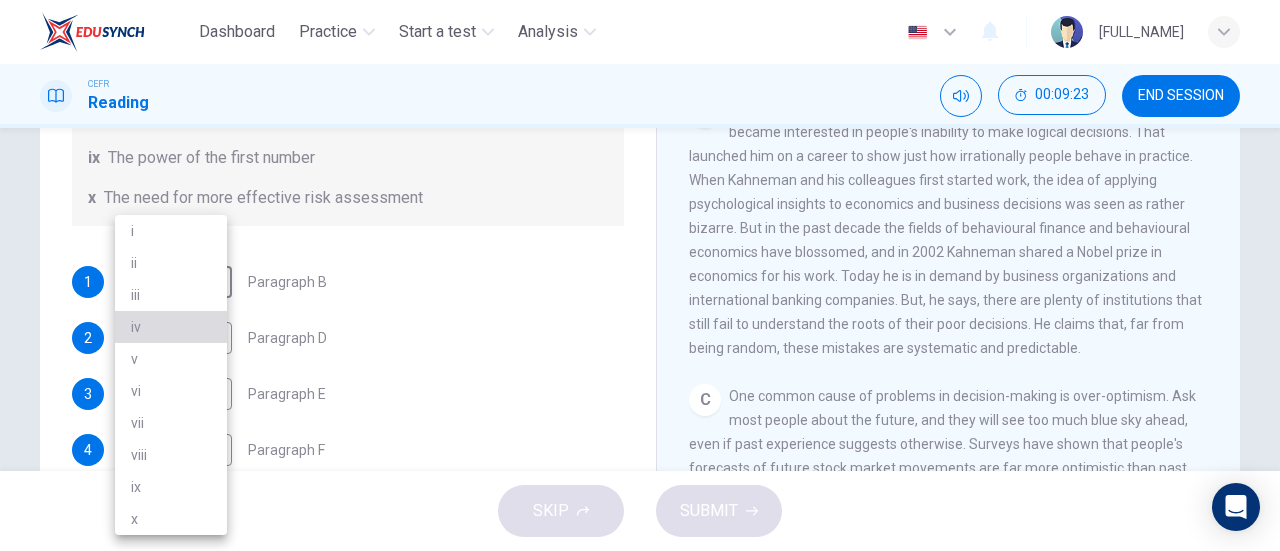 click on "iv" at bounding box center [171, 327] 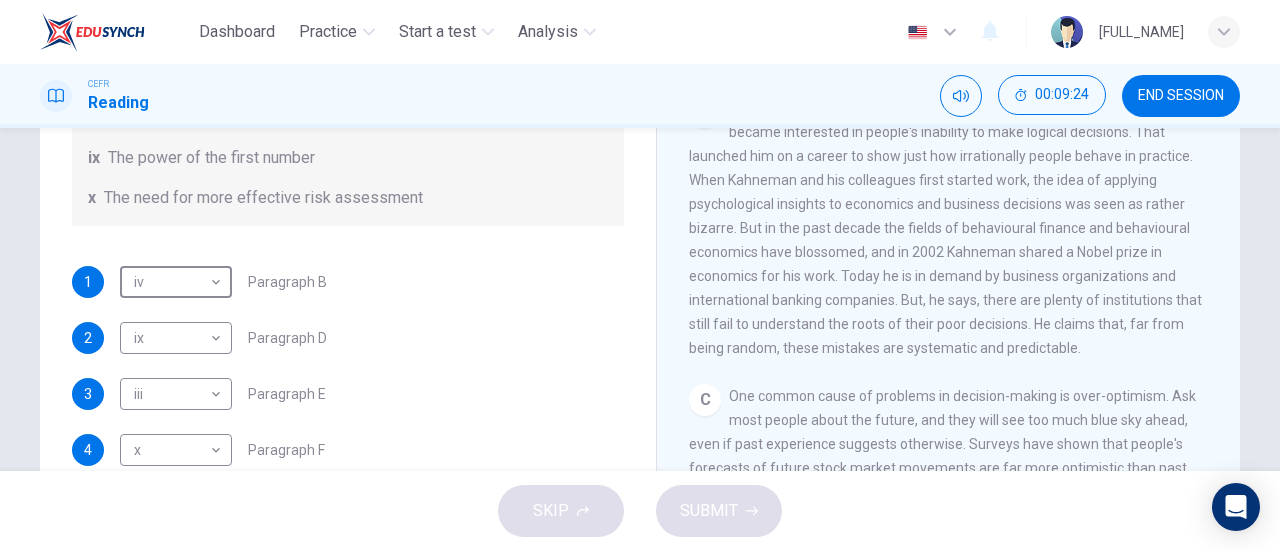 scroll, scrollTop: 384, scrollLeft: 0, axis: vertical 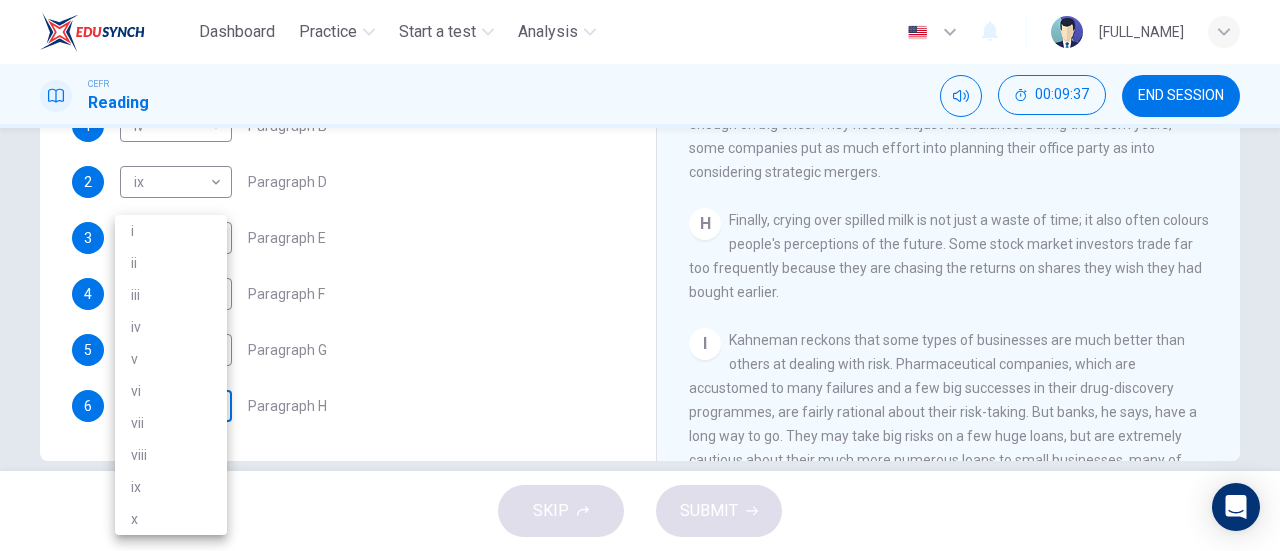 click on "00:09:37 END SESSION Questions 1 - 6 Reading Passage 1 has nine paragraphs  A-I
Choose the correct heading for Paragraphs  B  and  D-H  from the list of headings below.
Write the correct number  (i-xi)  in the boxes below. List of Headings i Not identifying the correct priorities ii A solution for the long term iii The difficulty of changing your mind iv Why looking back is unhelpful v Strengthening inner resources vi A successful approach to the study of decision-making vii The danger of trusting a global market viii Reluctance to go beyond the familiar ix The power of the first number x The need for more effective risk assessment 1 iv iv ​​Paragraph B 2 ix ix ​​Paragraph D 3 iii iii ​​Paragraph E 4 x x ​​Paragraph F 5 i i ​​Paragraph G 6 ​​Paragraph H Why Risks Can Go Wrong CLICK TO ZOOM Click to Zoom A B C D E F G H I SKIP SUBMIT EduSynch - Online Language Proficiency Testing
i" at bounding box center (640, 275) 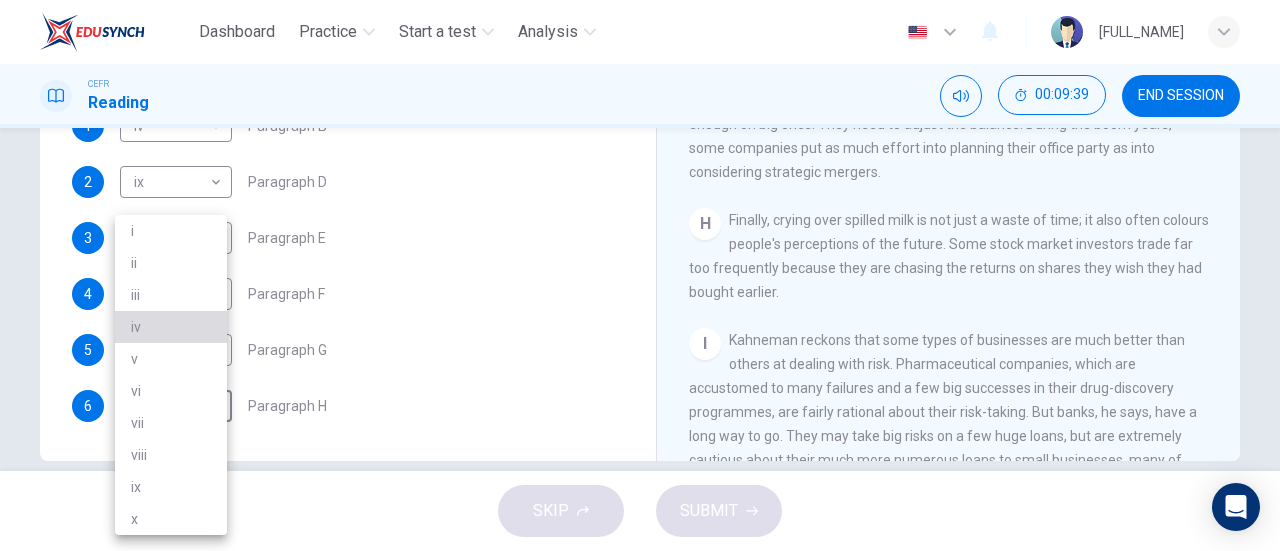 click on "iv" at bounding box center [171, 327] 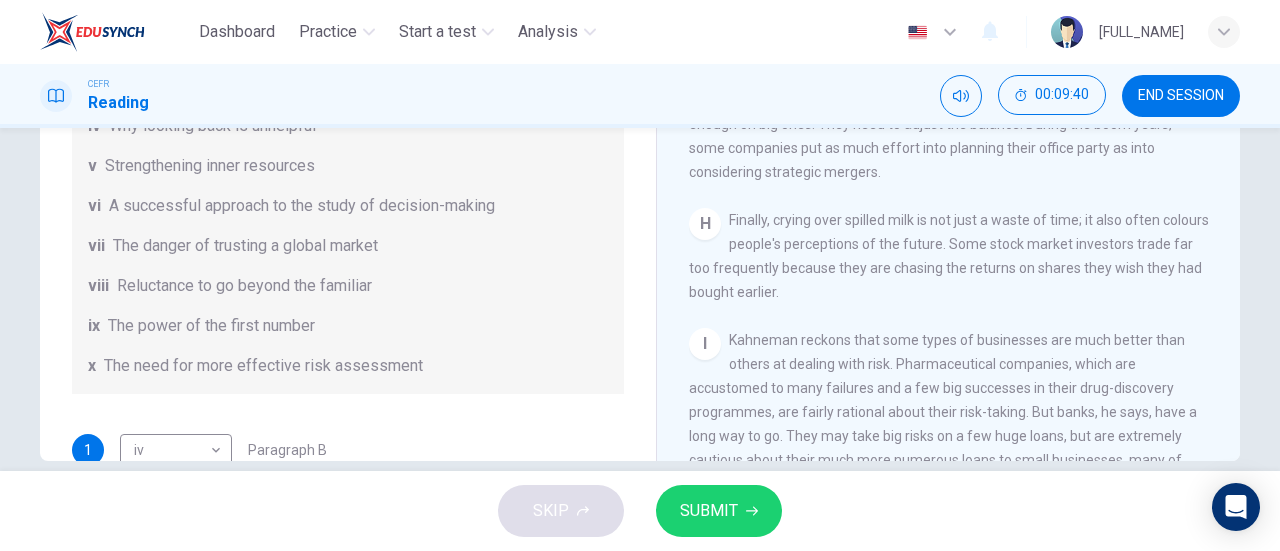 scroll, scrollTop: 0, scrollLeft: 0, axis: both 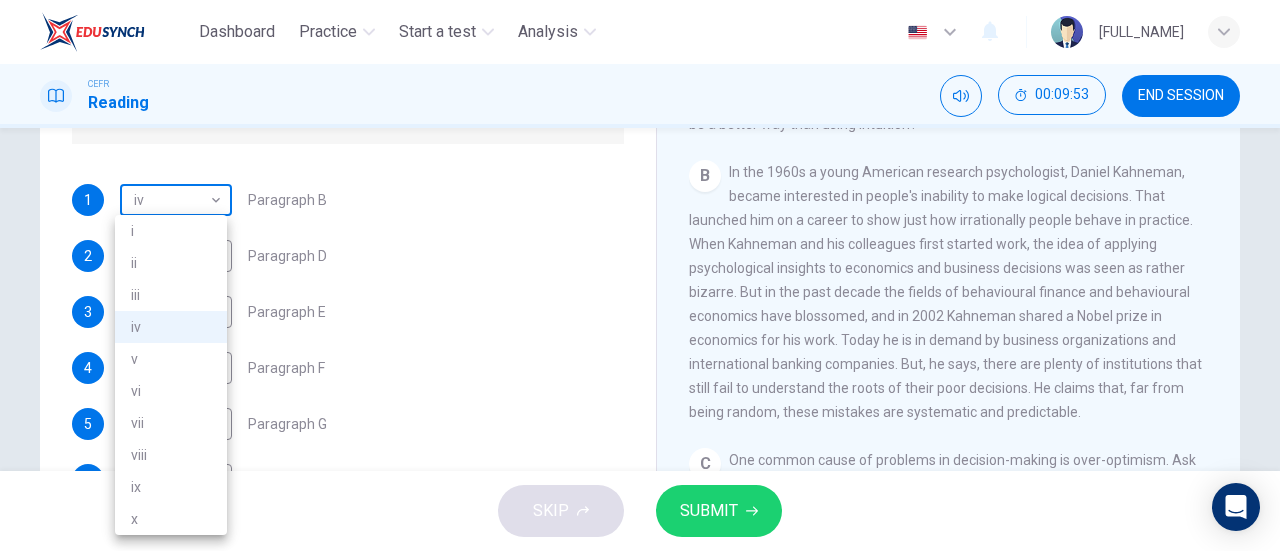 click on "Dashboard Practice Start a test Analysis English en ​ [FULL_NAME] CEFR Reading 00:09:53 END SESSION Questions 1 - 6 Reading Passage 1 has nine paragraphs  A-I
Choose the correct heading for Paragraphs  B  and  D-H  from the list of headings below.
Write the correct number  (i-xi)  in the boxes below. List of Headings i Not identifying the correct priorities ii A solution for the long term iii The difficulty of changing your mind iv Why looking back is unhelpful v Strengthening inner resources vi A successful approach to the study of decision-making vii The danger of trusting a global market viii Reluctance to go beyond the familiar ix The power of the first number x The need for more effective risk assessment 1 iv iv ​ Paragraph B 2 ix ix ​ Paragraph D 3 iii iii ​ Paragraph E 4 x x ​ Paragraph F 5 i i ​ Paragraph G 6 iv iv ​ Paragraph H Why Risks Can Go Wrong CLICK TO ZOOM Click to Zoom A B C D E F G H I SKIP SUBMIT EduSynch - Online Language Proficiency Testing" at bounding box center (640, 275) 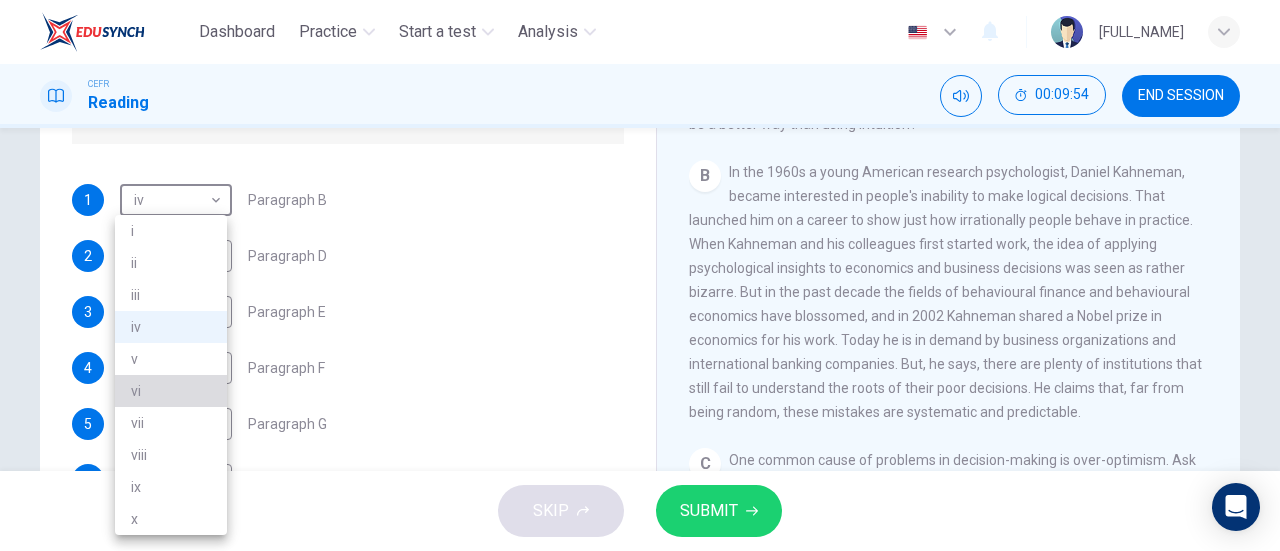 click on "vi" at bounding box center (171, 391) 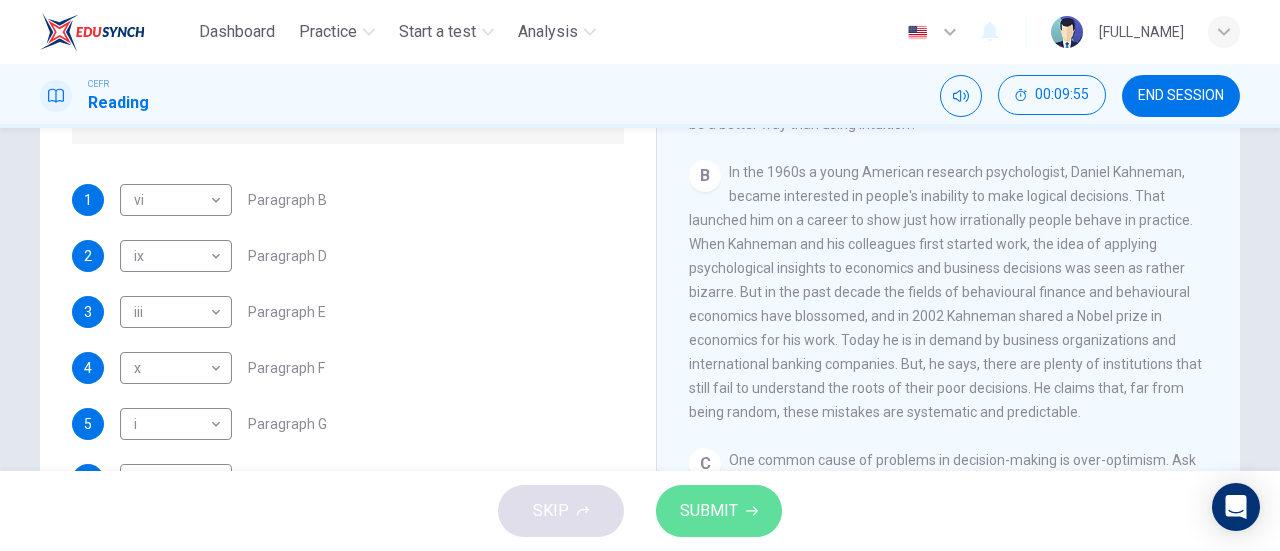 click on "SUBMIT" at bounding box center [709, 511] 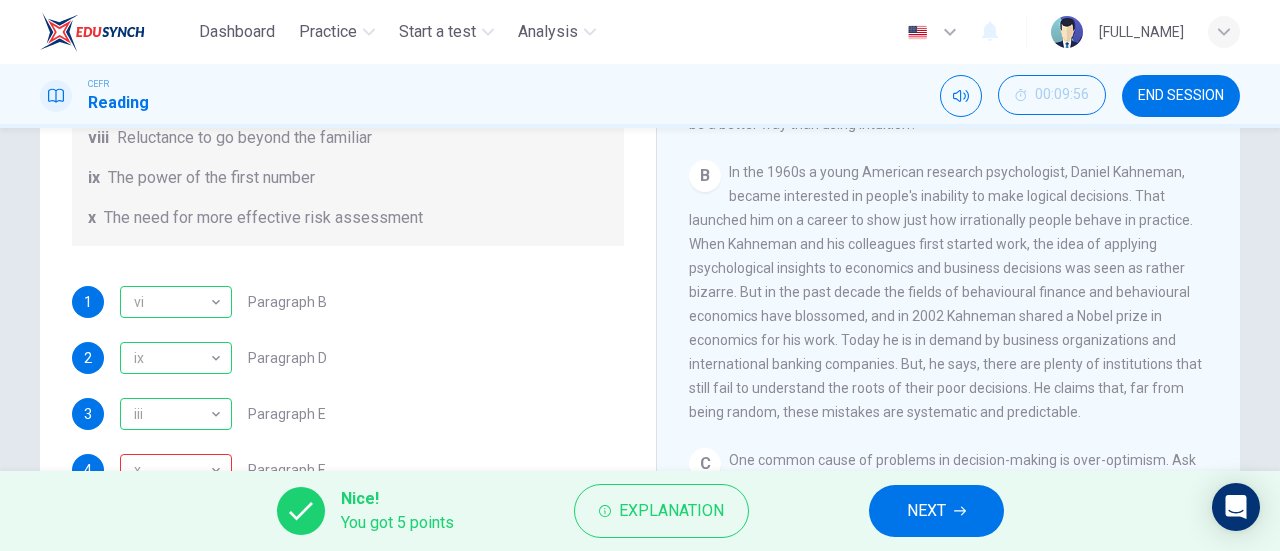 scroll, scrollTop: 384, scrollLeft: 0, axis: vertical 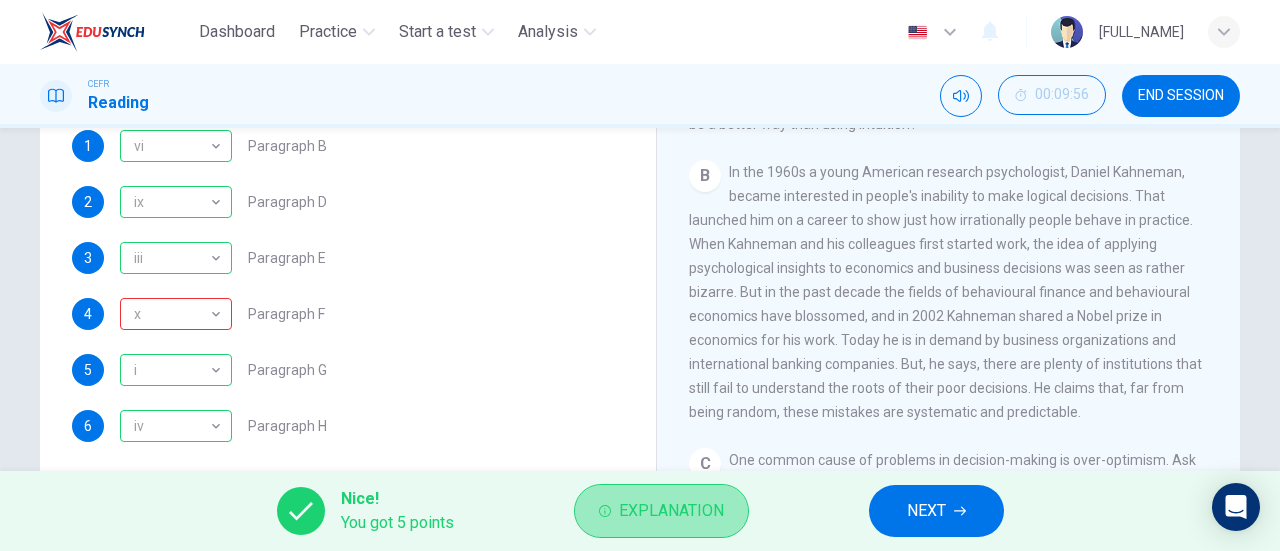 click on "Explanation" at bounding box center [671, 511] 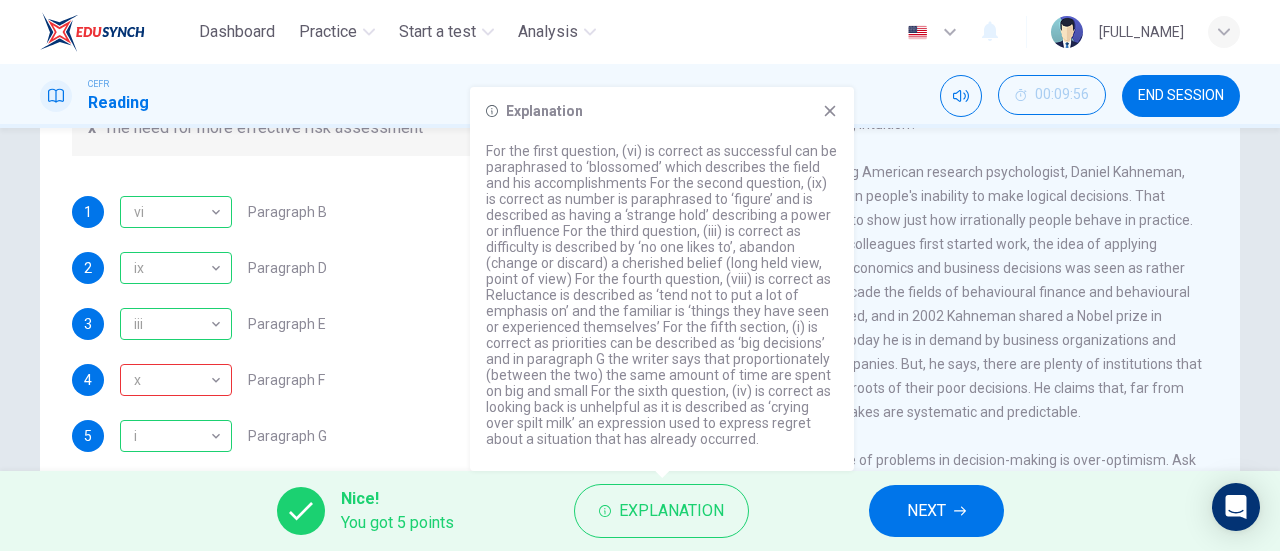 scroll, scrollTop: 318, scrollLeft: 0, axis: vertical 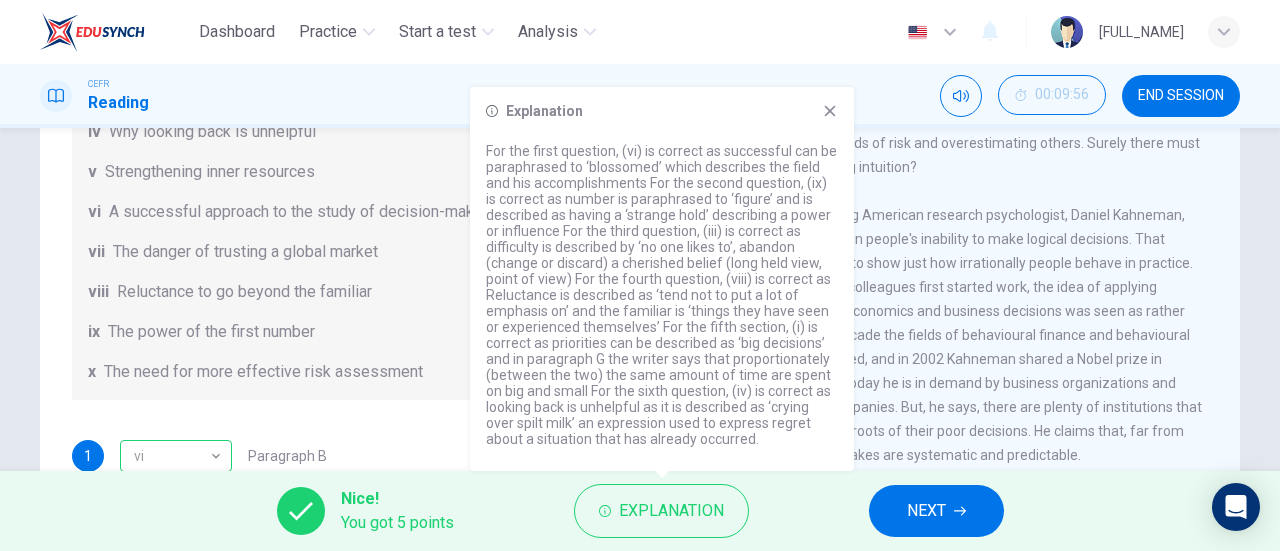 click on "In the 1960s a young American research psychologist, Daniel Kahneman, became interested in people's inability to make logical decisions. That launched him on a career to show just how irrationally people behave in practice. When Kahneman and his colleagues first started work, the idea of applying psychological insights to economics and business decisions was seen as rather bizarre. But in the past decade the fields of behavioural finance and behavioural economics have blossomed, and in 2002 Kahneman shared a Nobel prize in economics for his work. Today he is in demand by business organizations and international banking companies. But, he says, there are plenty of institutions that still fail to understand the roots of their poor decisions. He claims that, far from being random, these mistakes are systematic and predictable." at bounding box center [945, 119] 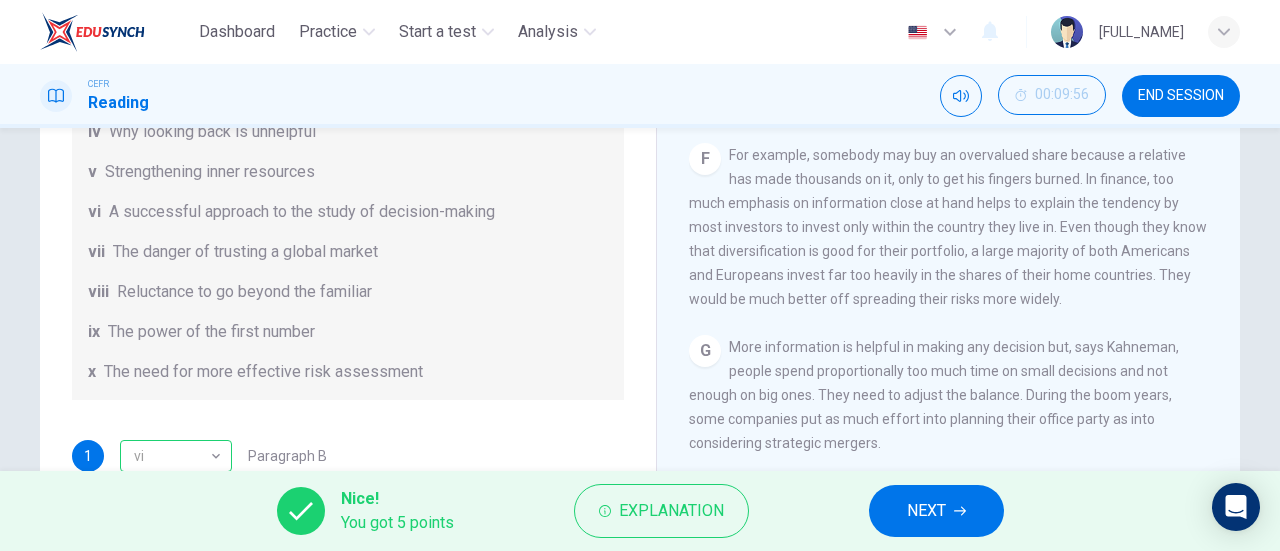 scroll, scrollTop: 1341, scrollLeft: 0, axis: vertical 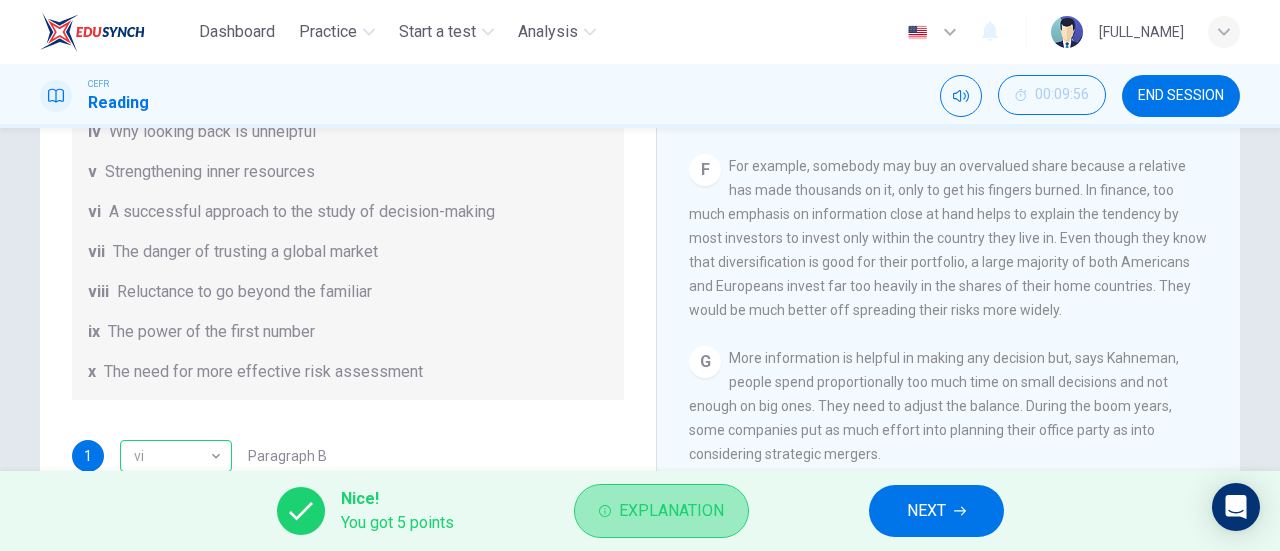 click on "Explanation" at bounding box center (671, 511) 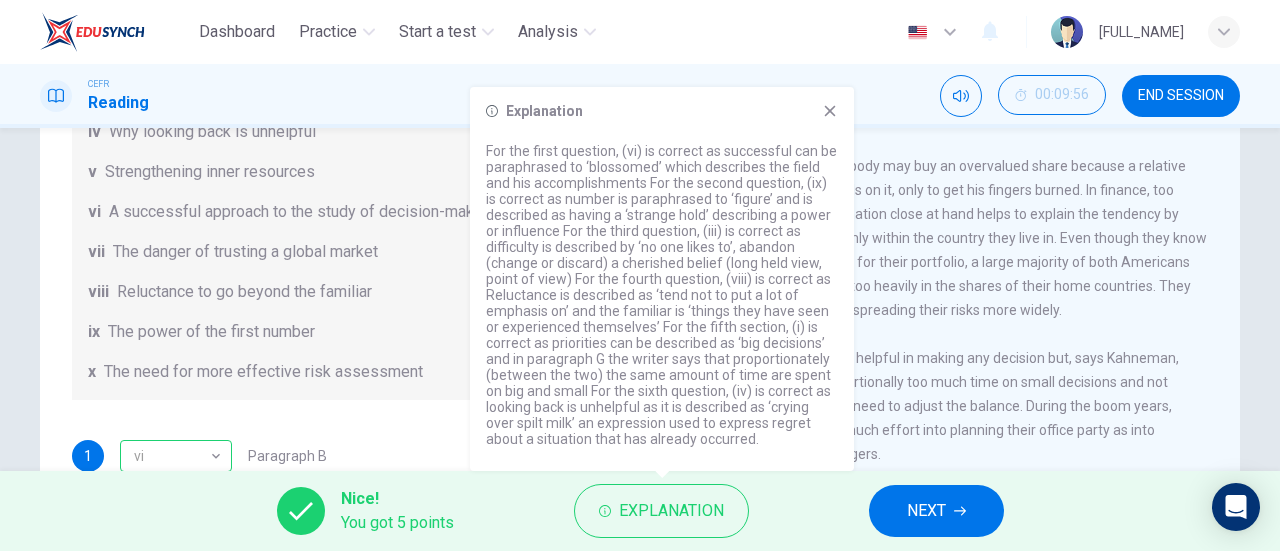 click on "F People also tend to put a lot of emphasis on things they have seen and experienced themselves, which may not be the best guide to decision-making. For example, somebody may buy an overvalued share because a relative has made thousands on it, only to get his fingers burned. In finance, too much emphasis on information close at hand helps to explain the tendency by most investors to invest only within the country they live in. Even though they know that diversification is good for their portfolio, a large majority of both Americans and Europeans invest far too heavily in the shares of their home countries. They would be much better off spreading their risks more widely." at bounding box center (949, 238) 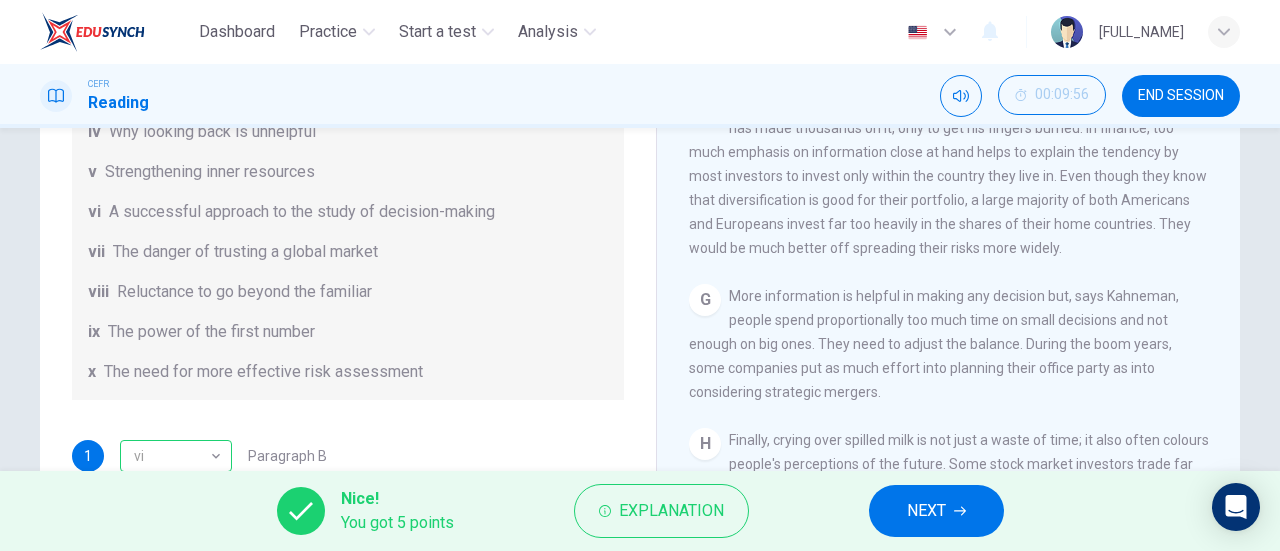 scroll, scrollTop: 1411, scrollLeft: 0, axis: vertical 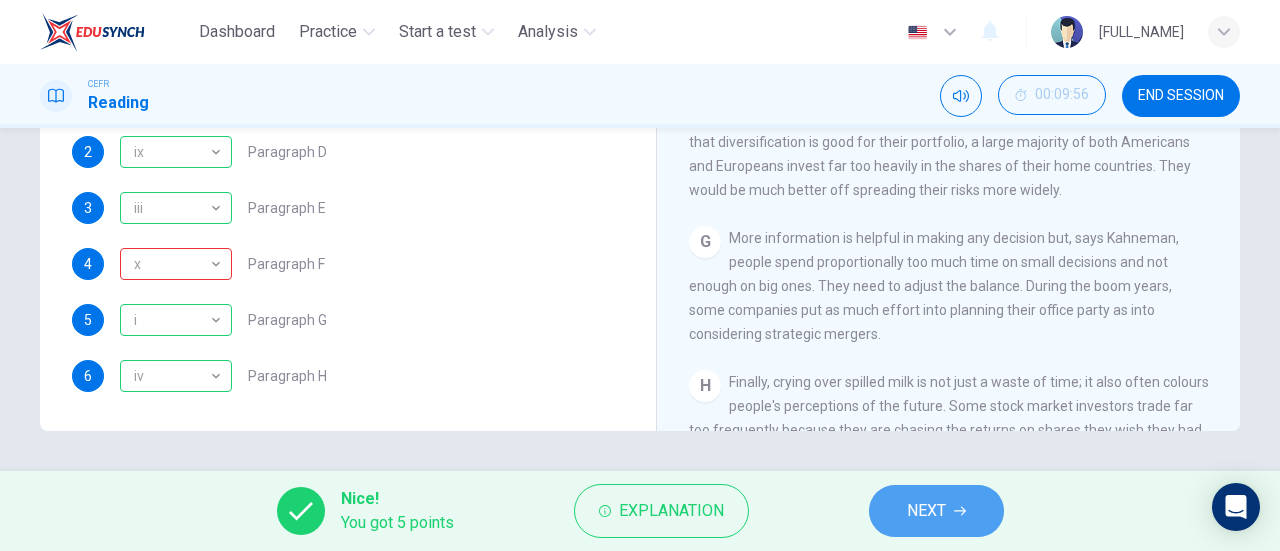 click on "NEXT" at bounding box center (926, 511) 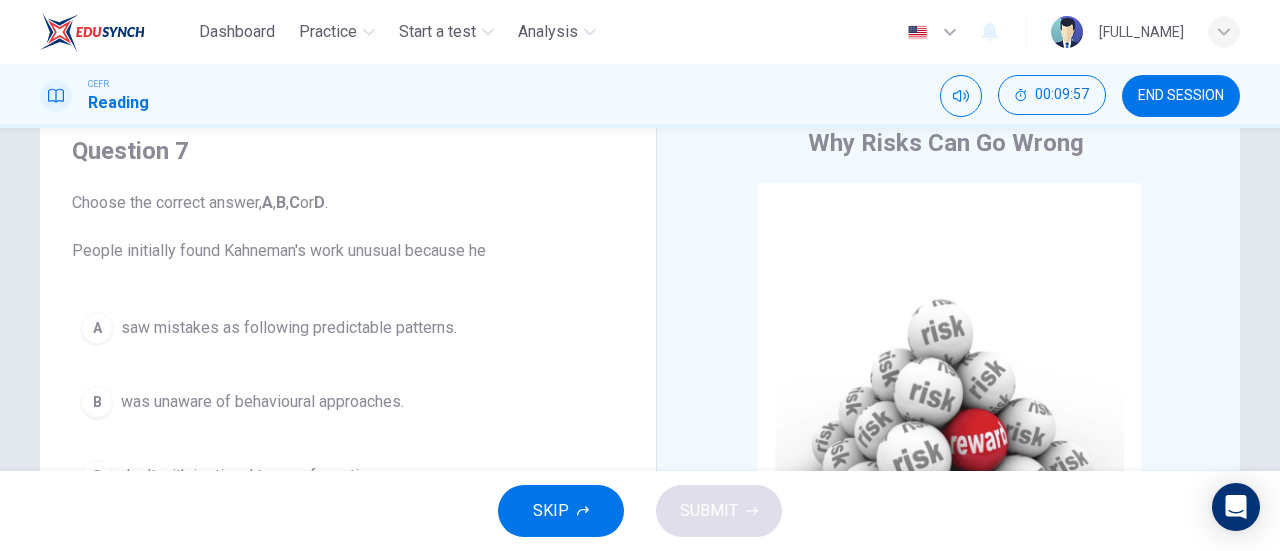 scroll, scrollTop: 71, scrollLeft: 0, axis: vertical 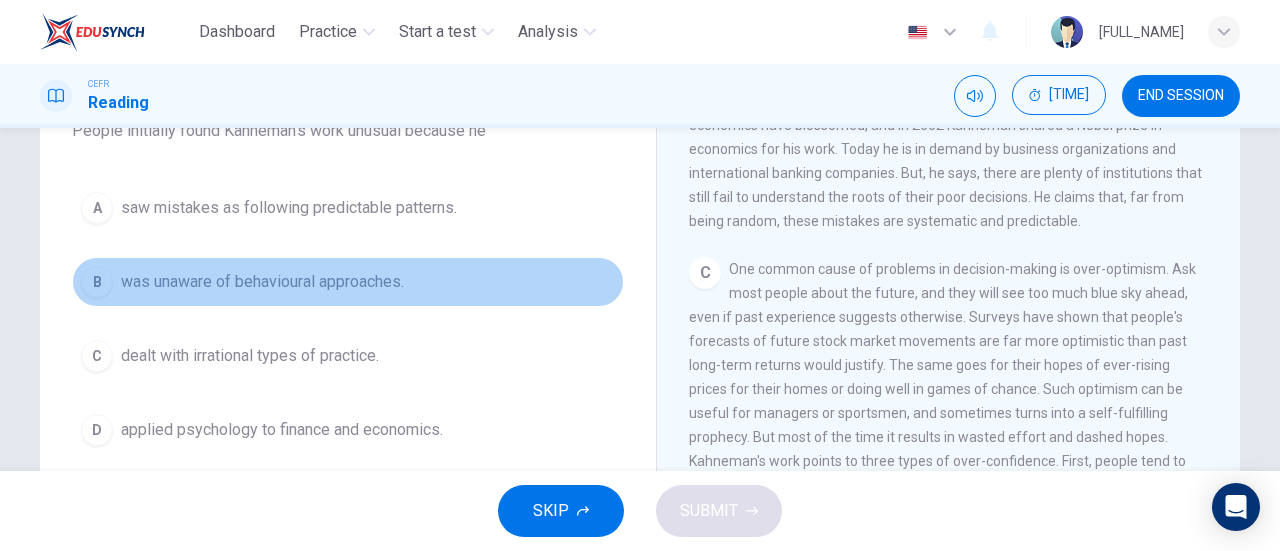 click on "was unaware of behavioural approaches." at bounding box center (289, 208) 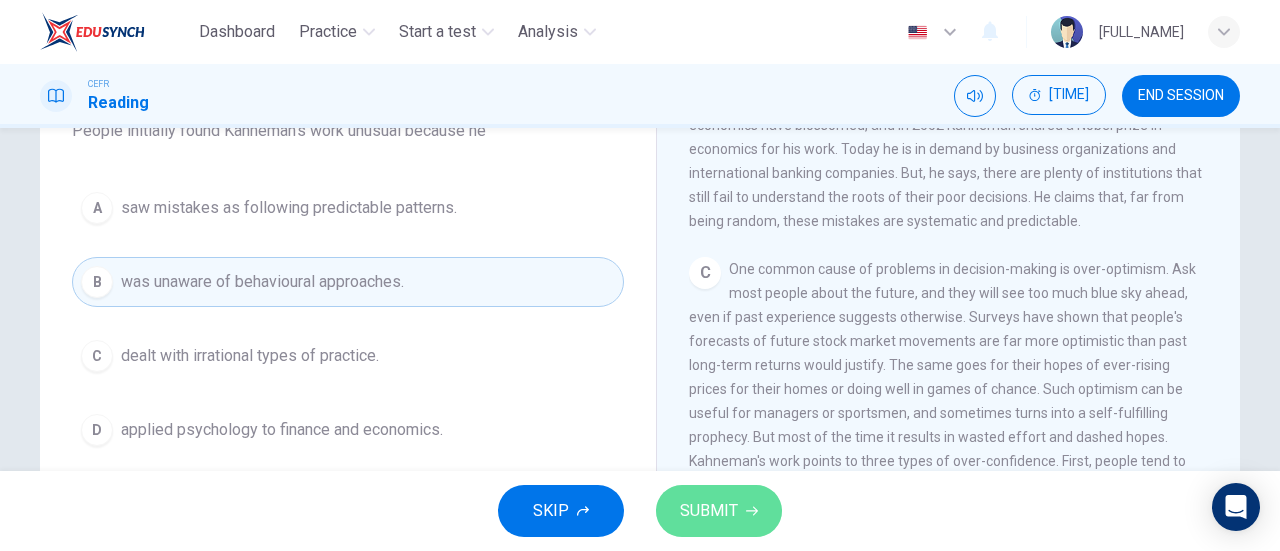 click on "SUBMIT" at bounding box center (709, 511) 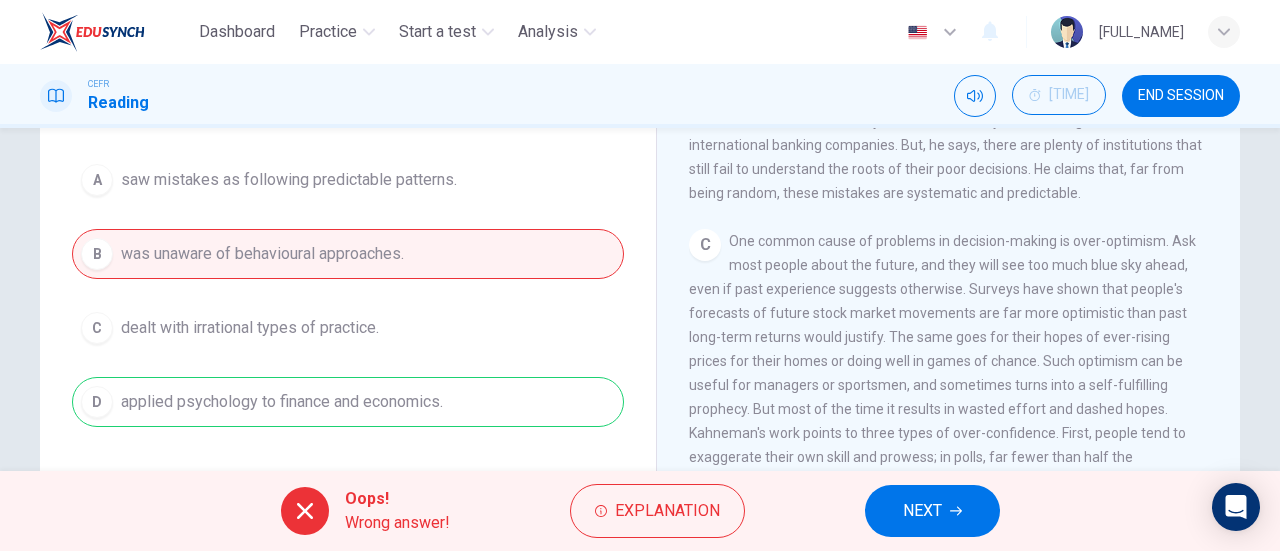 scroll, scrollTop: 223, scrollLeft: 0, axis: vertical 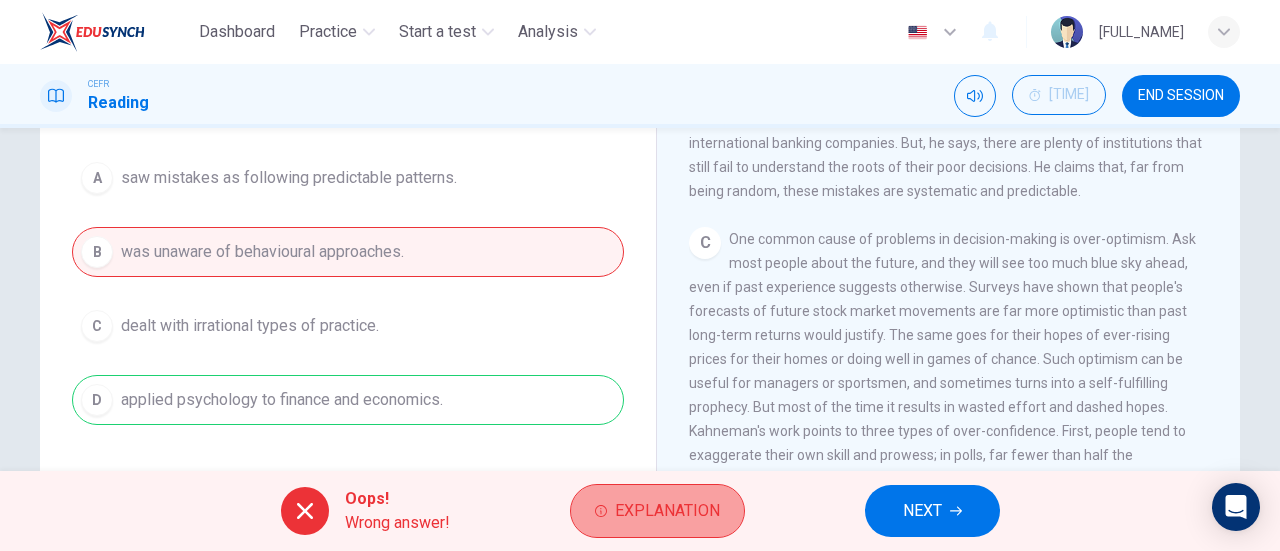 click on "Explanation" at bounding box center [667, 511] 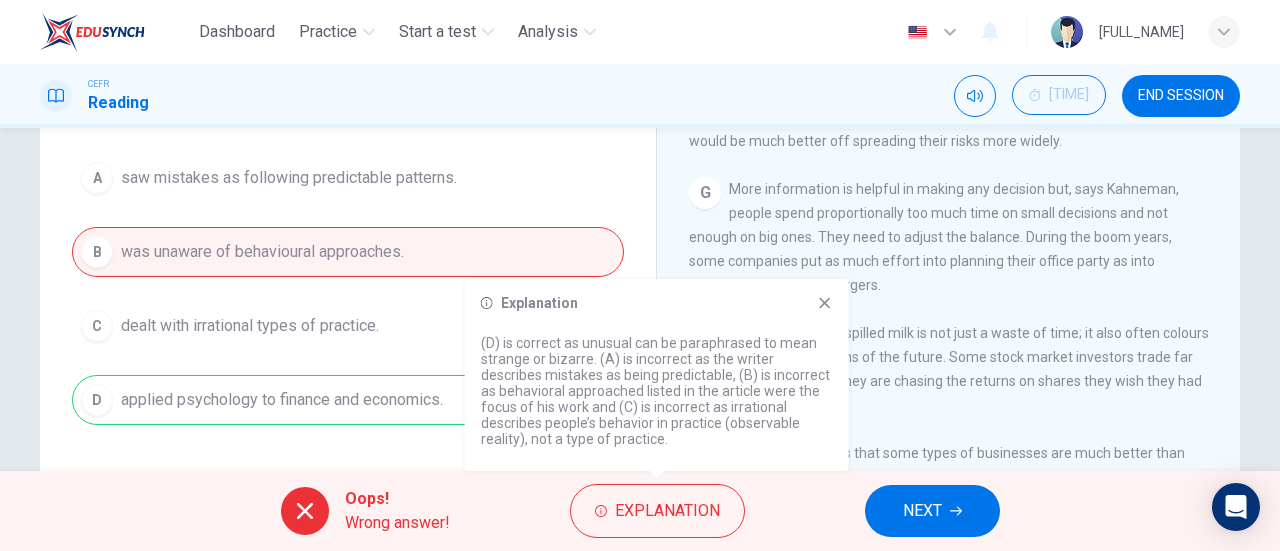 scroll, scrollTop: 1670, scrollLeft: 0, axis: vertical 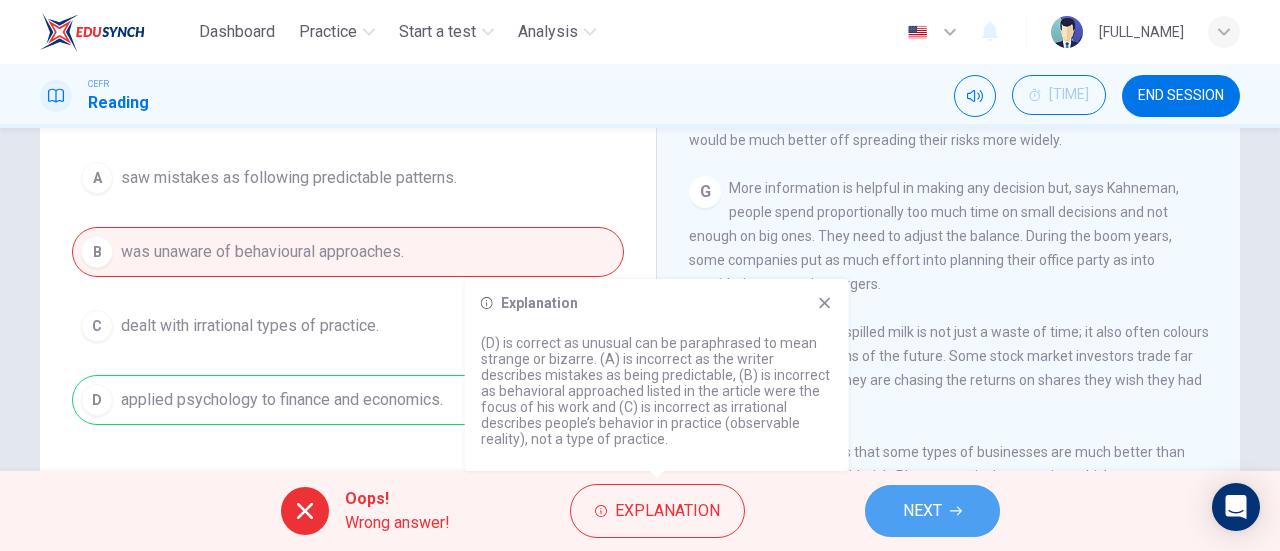 click on "NEXT" at bounding box center [922, 511] 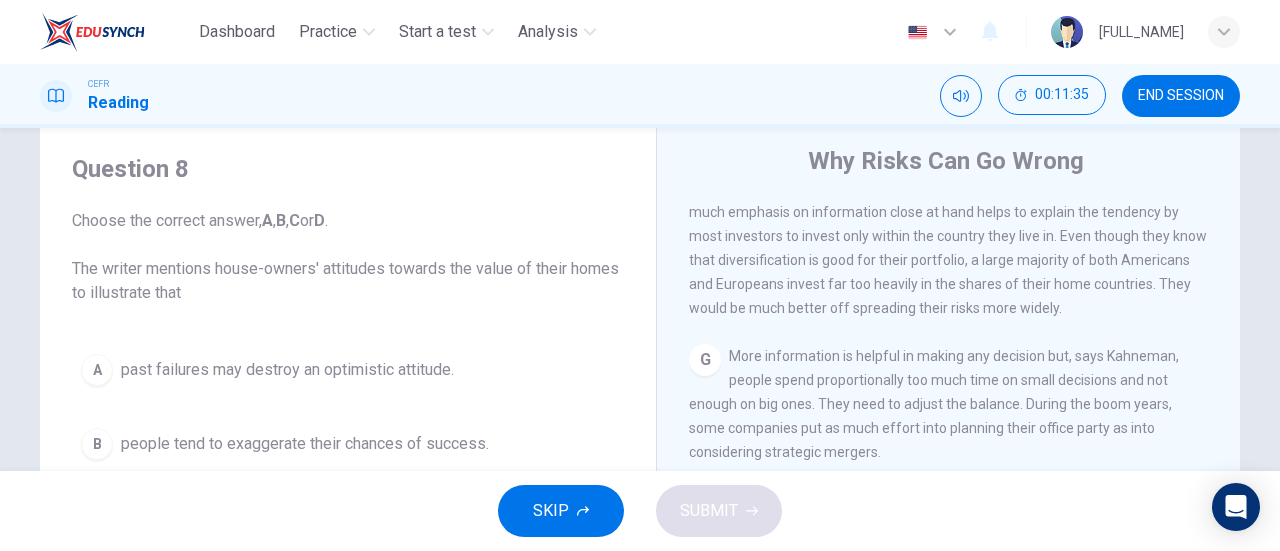 scroll, scrollTop: 75, scrollLeft: 0, axis: vertical 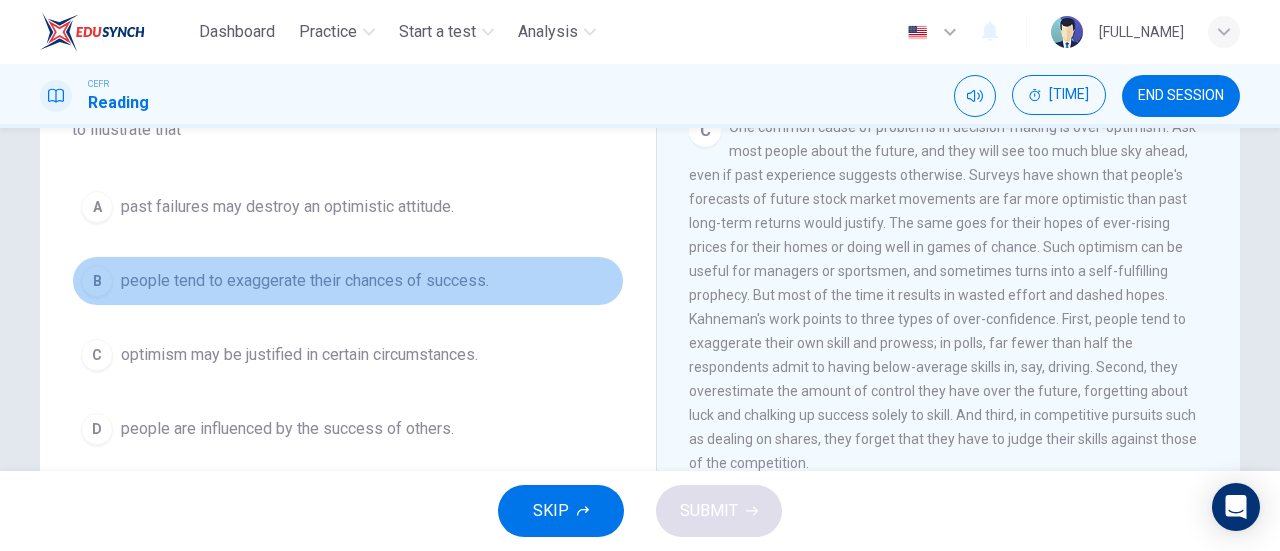 click on "people tend to exaggerate their chances of success." at bounding box center [287, 207] 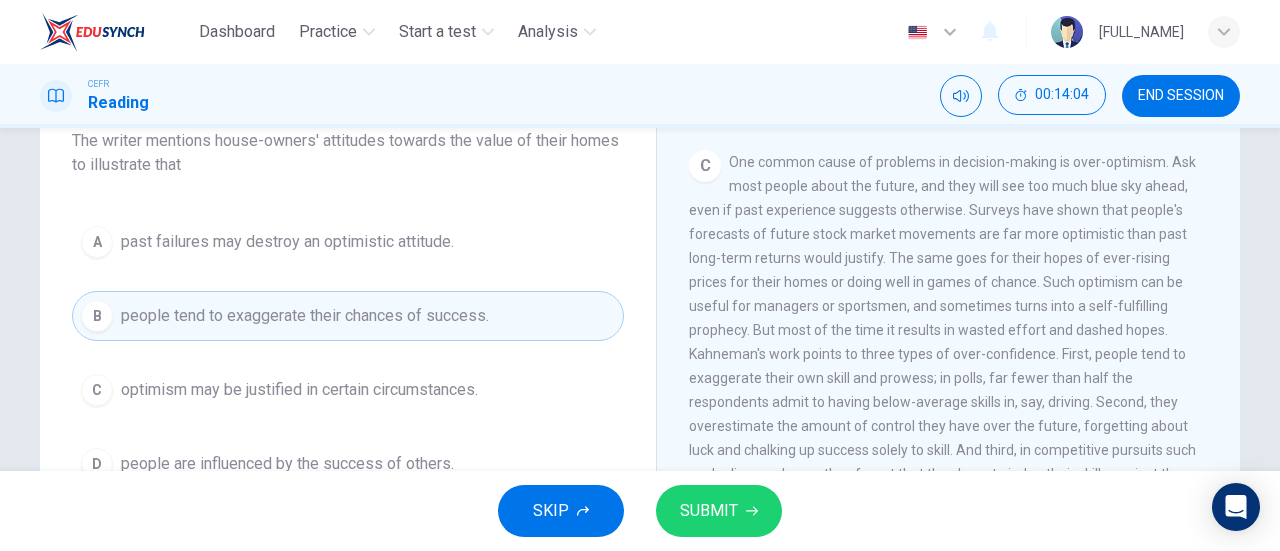 scroll, scrollTop: 189, scrollLeft: 0, axis: vertical 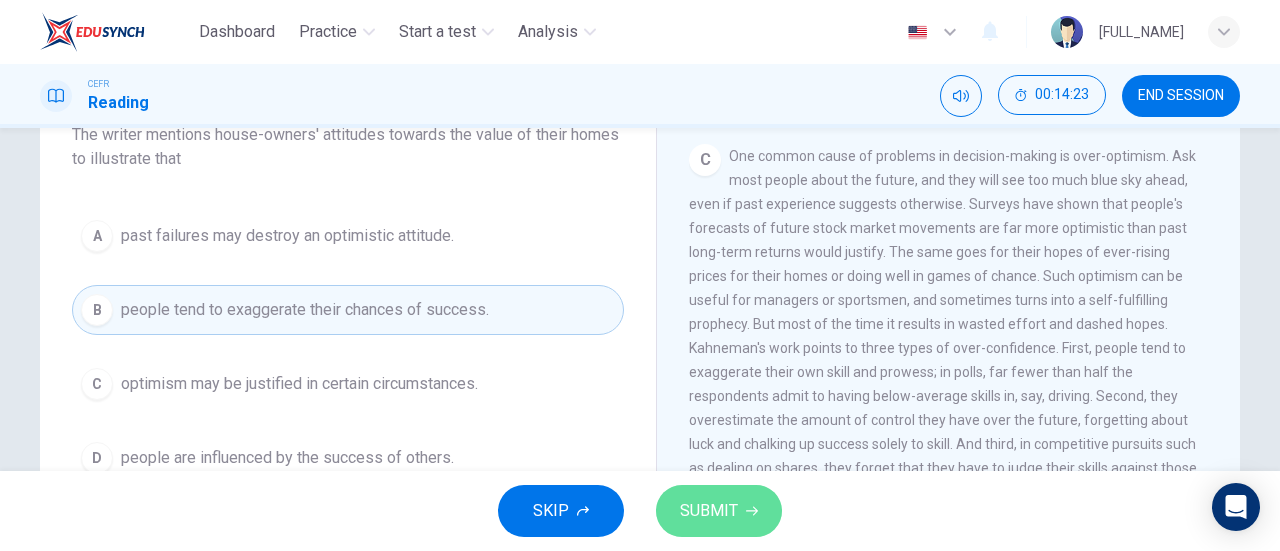 click on "SUBMIT" at bounding box center [709, 511] 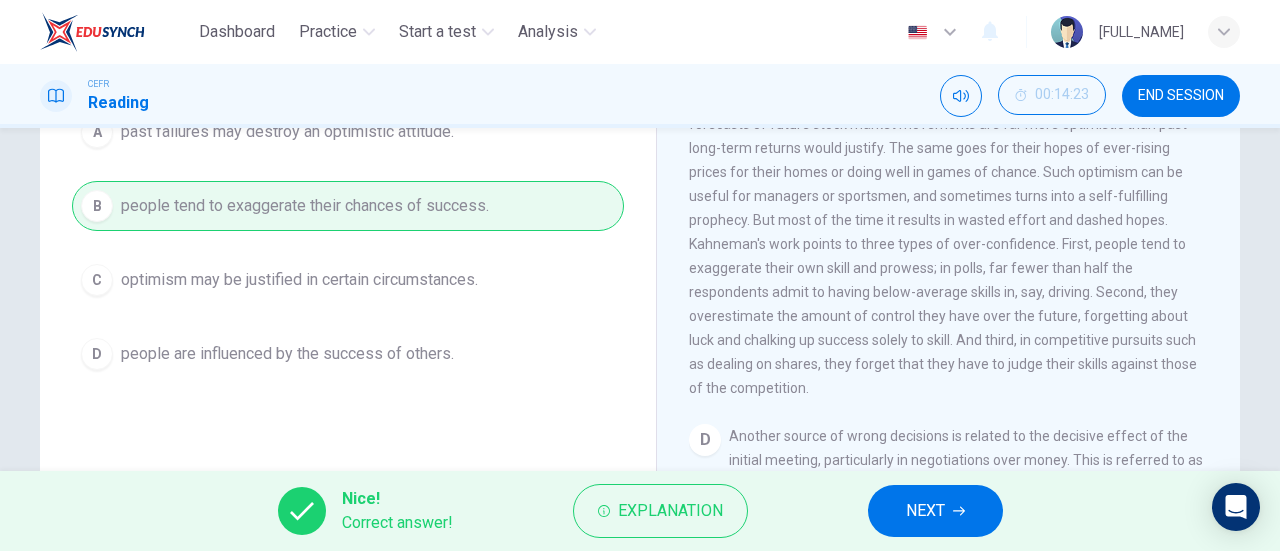 scroll, scrollTop: 294, scrollLeft: 0, axis: vertical 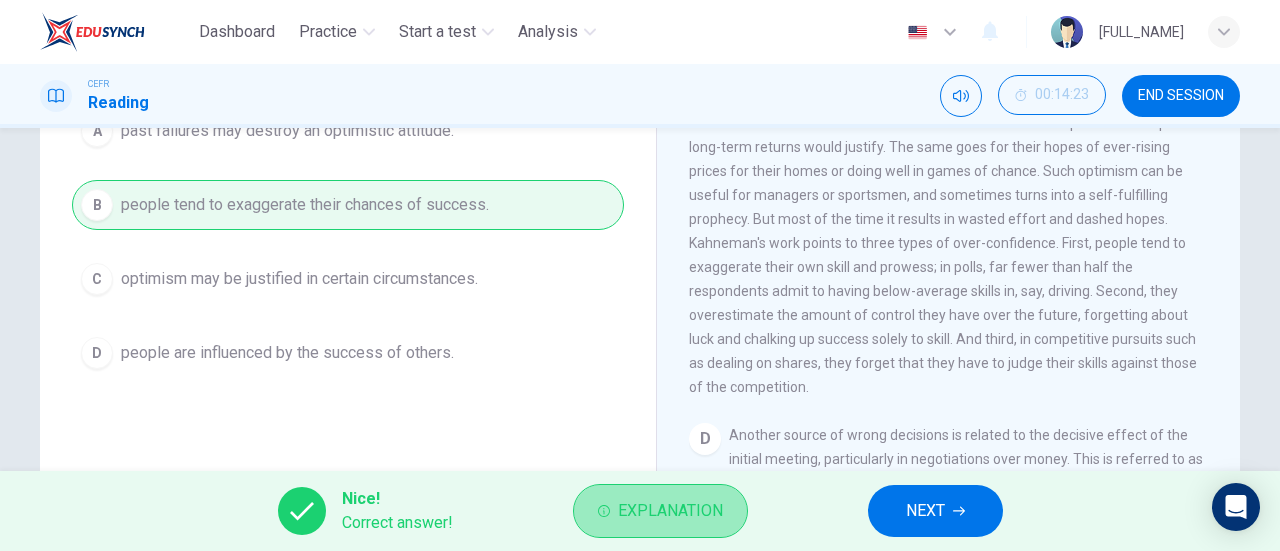 click on "Explanation" at bounding box center [670, 511] 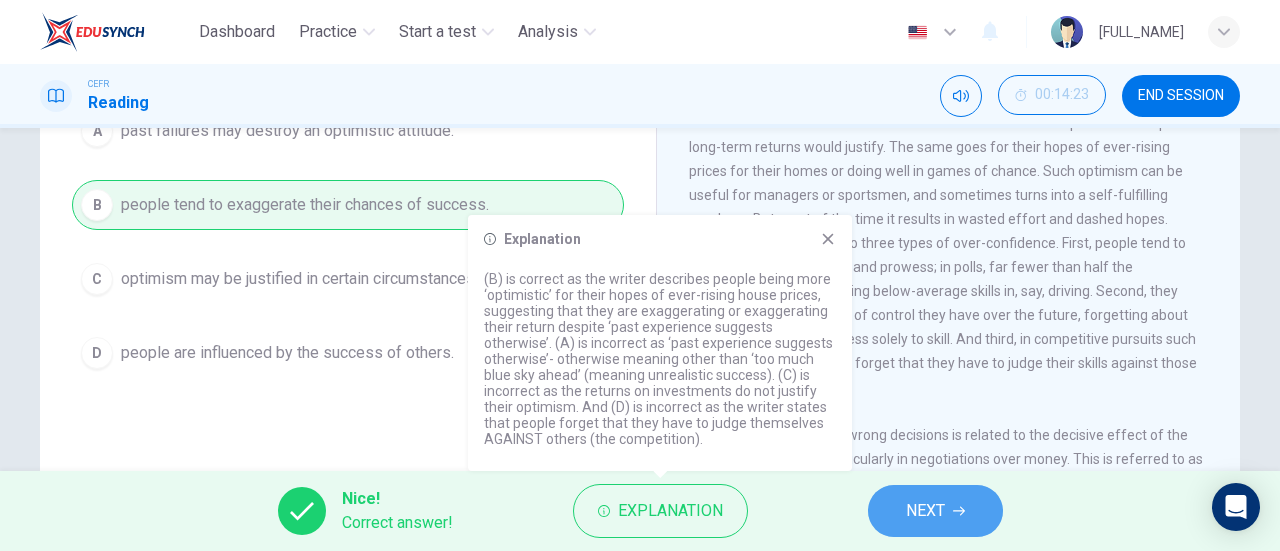 click on "NEXT" at bounding box center [935, 511] 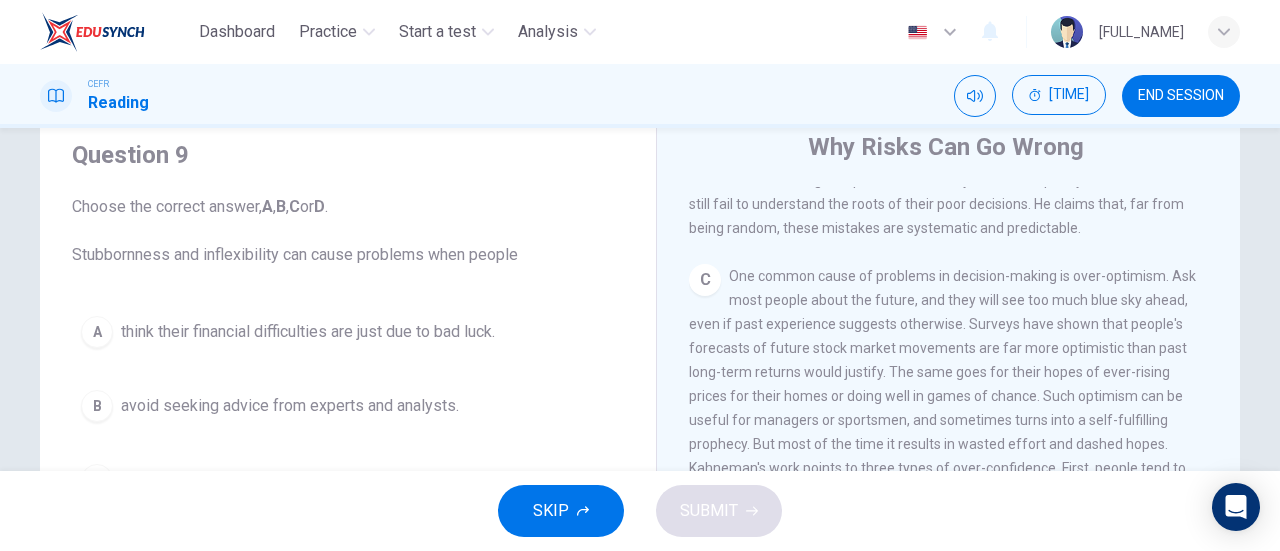 scroll, scrollTop: 61, scrollLeft: 0, axis: vertical 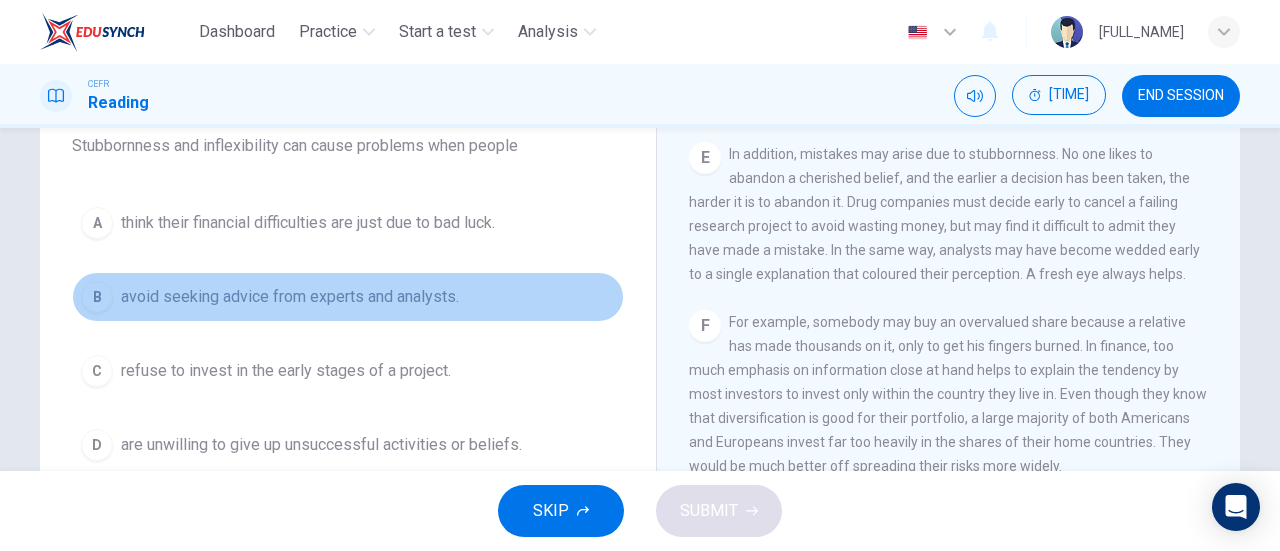 click on "avoid seeking advice from experts and analysts." at bounding box center (308, 223) 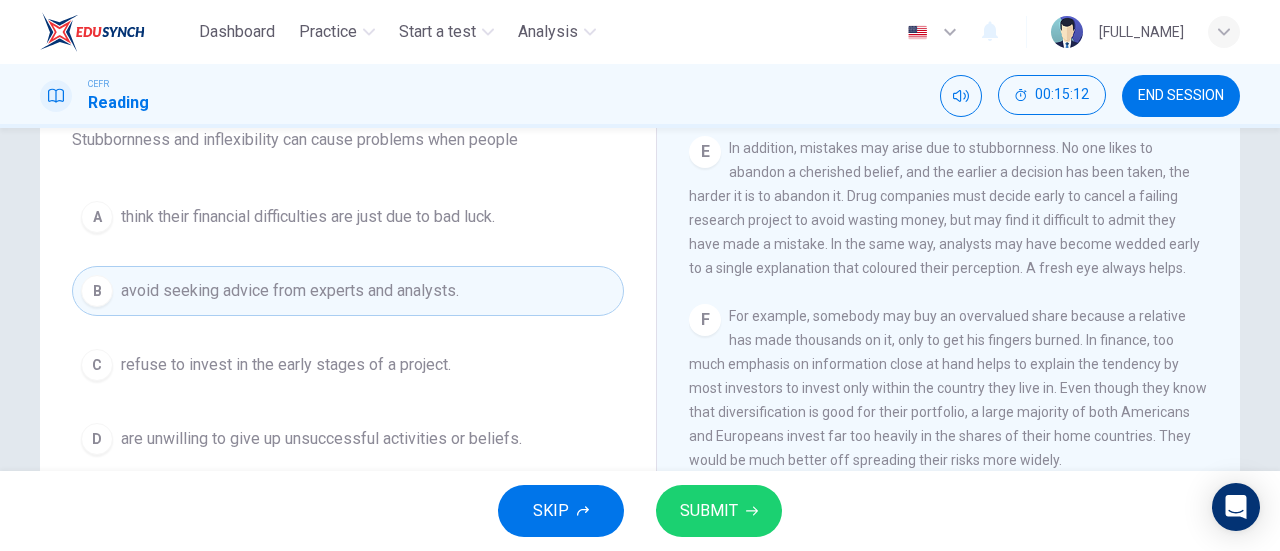 scroll, scrollTop: 185, scrollLeft: 0, axis: vertical 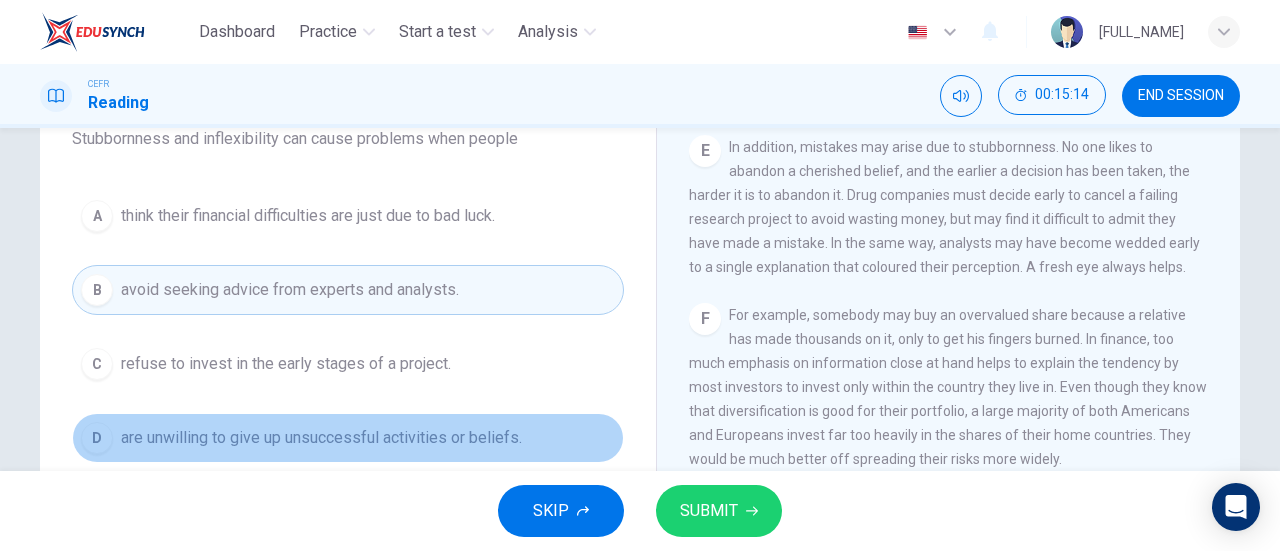 click on "D are unwilling to give up unsuccessful activities or beliefs." at bounding box center [348, 438] 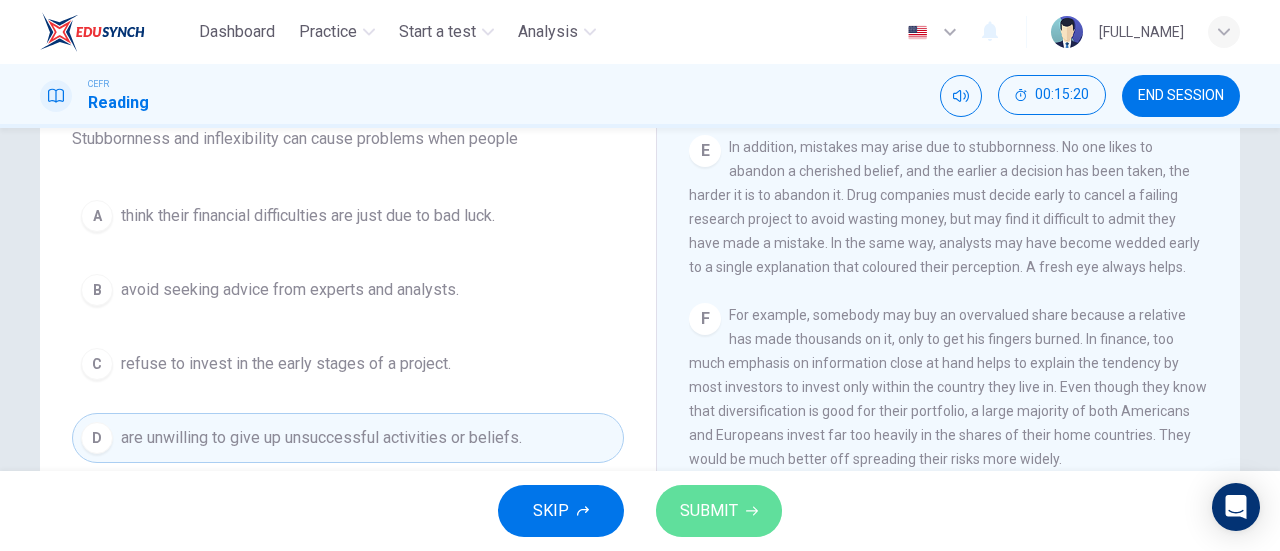 click on "SUBMIT" at bounding box center (709, 511) 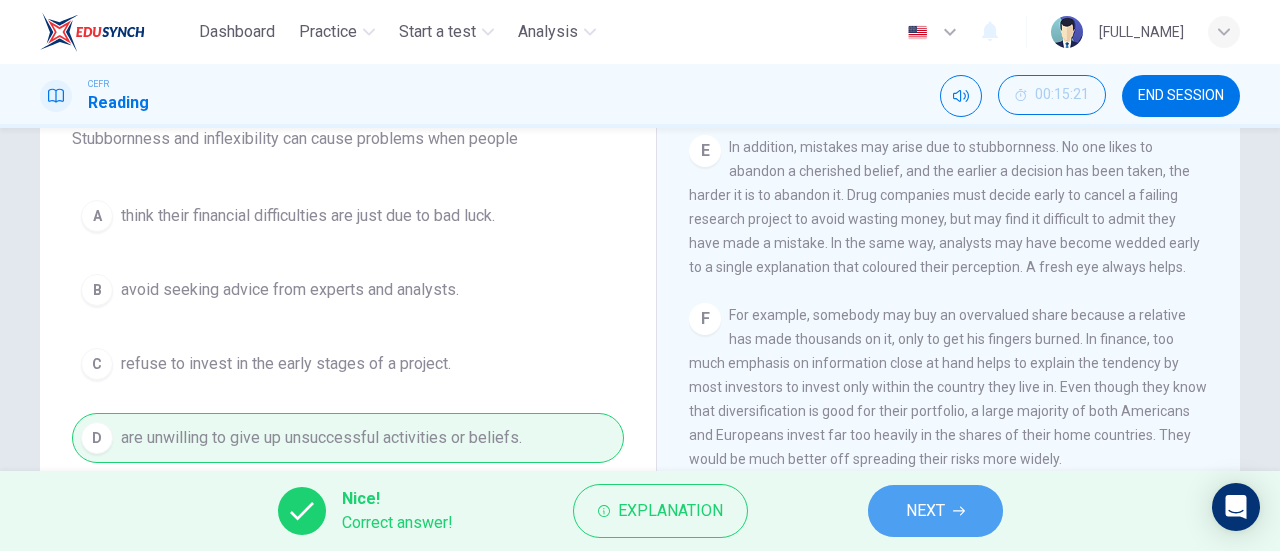 click on "NEXT" at bounding box center [925, 511] 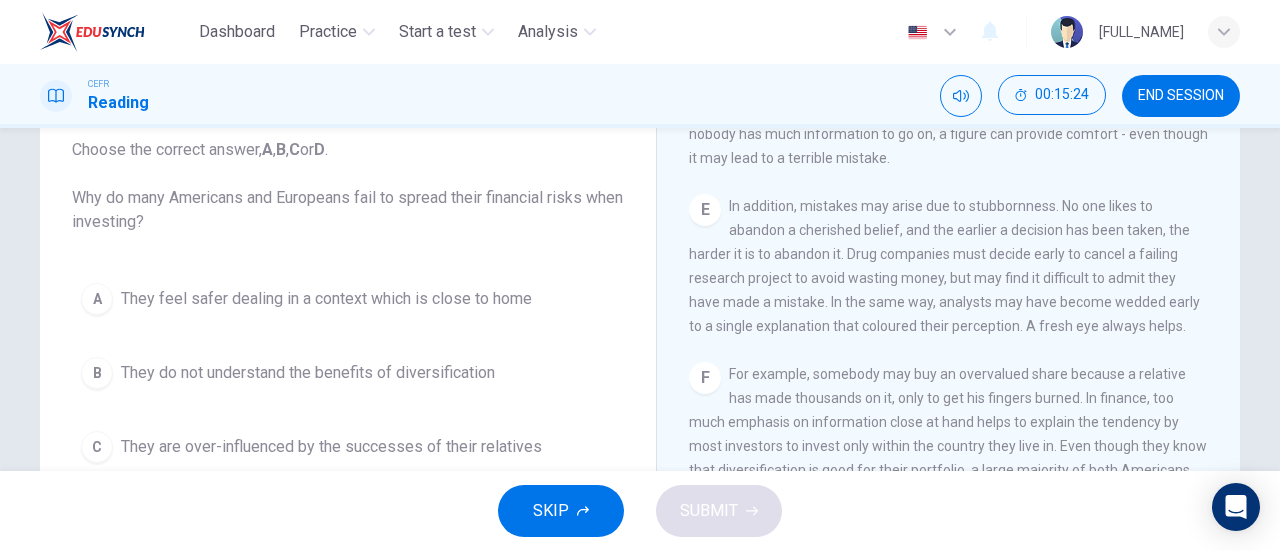 scroll, scrollTop: 125, scrollLeft: 0, axis: vertical 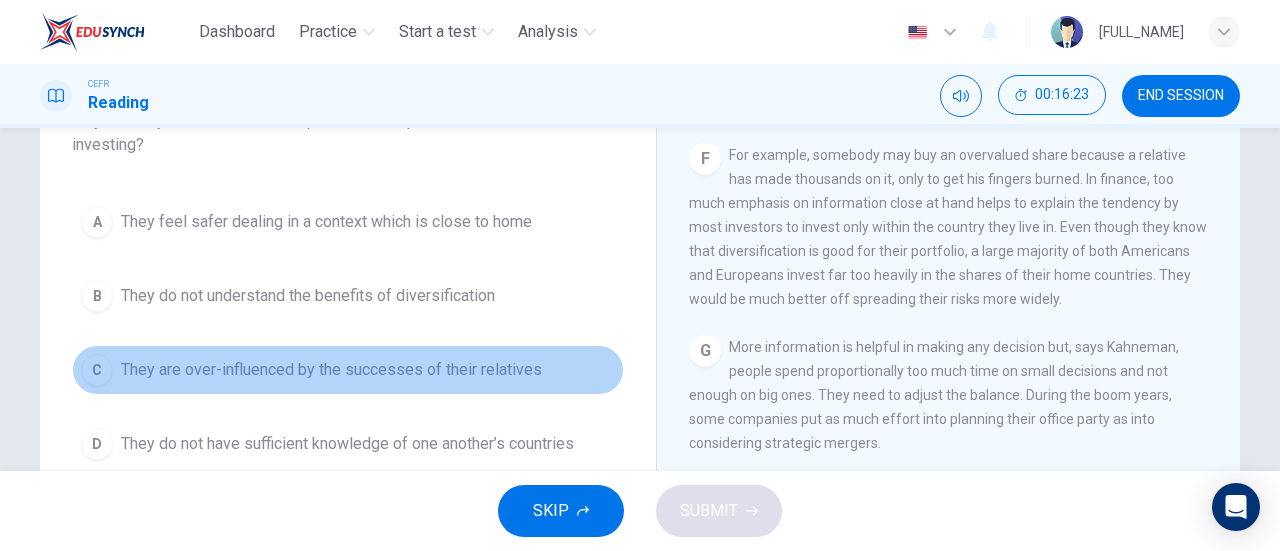 click on "They are over-influenced by the successes of their relatives" at bounding box center (326, 222) 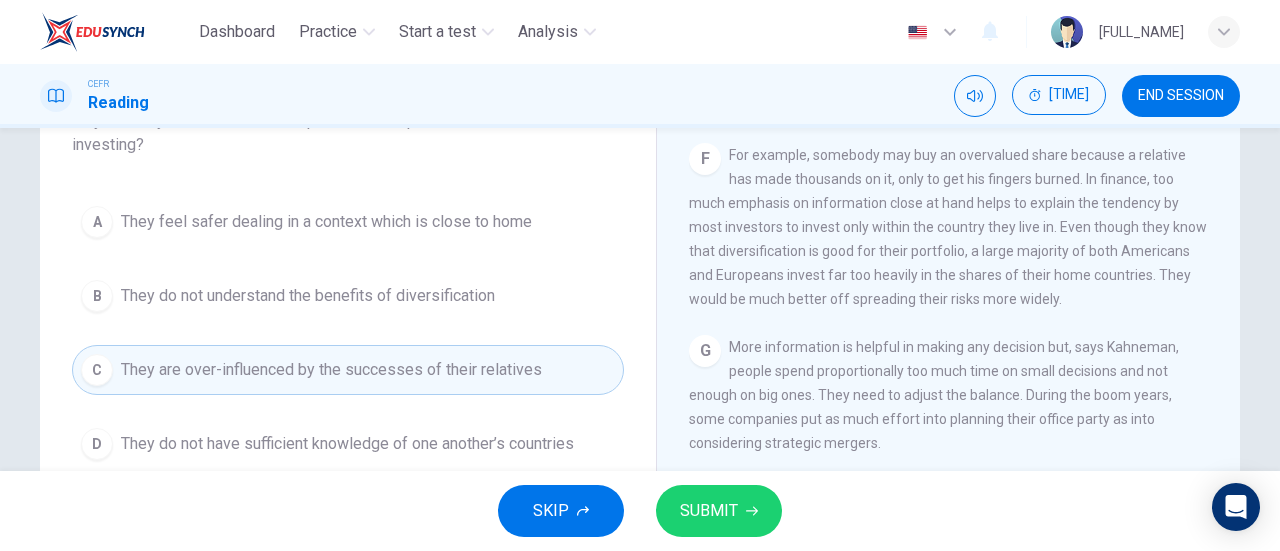 click on "SUBMIT" at bounding box center (709, 511) 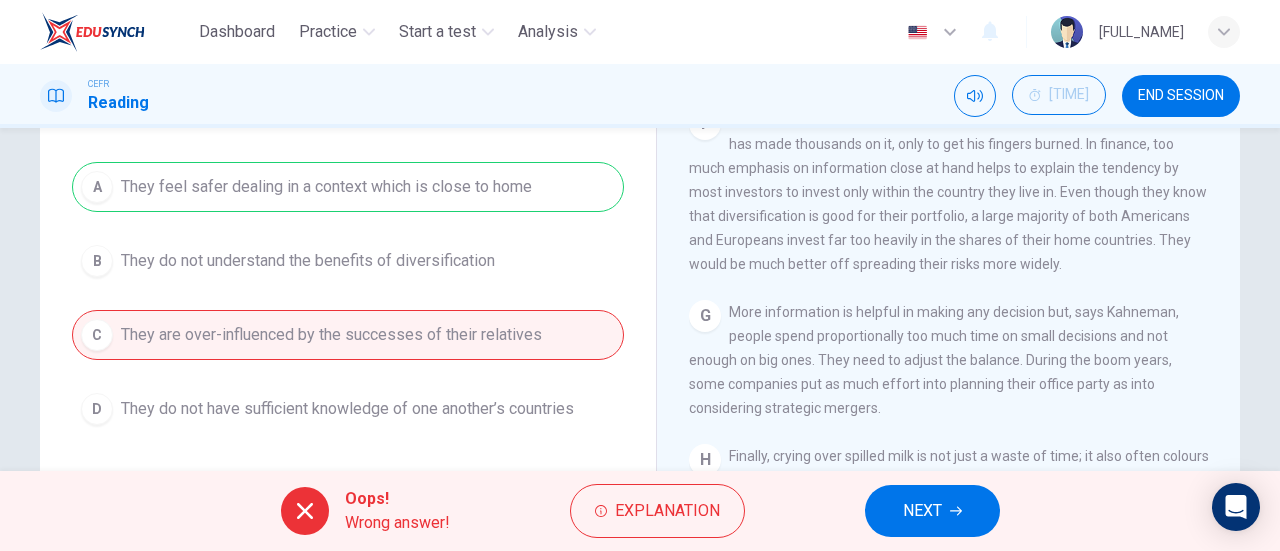 scroll, scrollTop: 239, scrollLeft: 0, axis: vertical 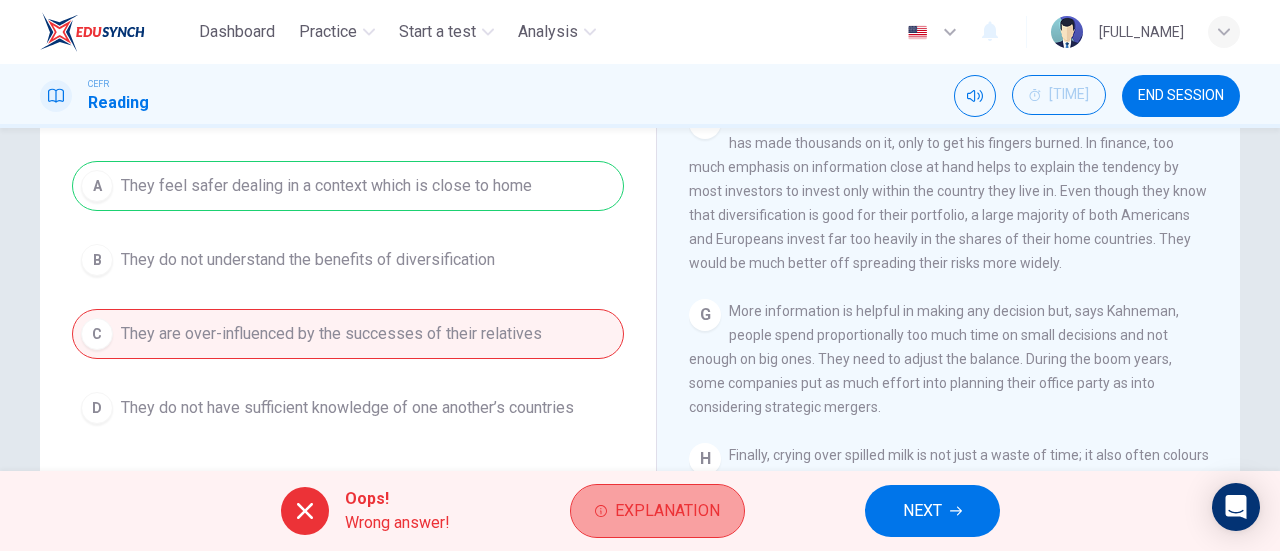 click on "Explanation" at bounding box center (667, 511) 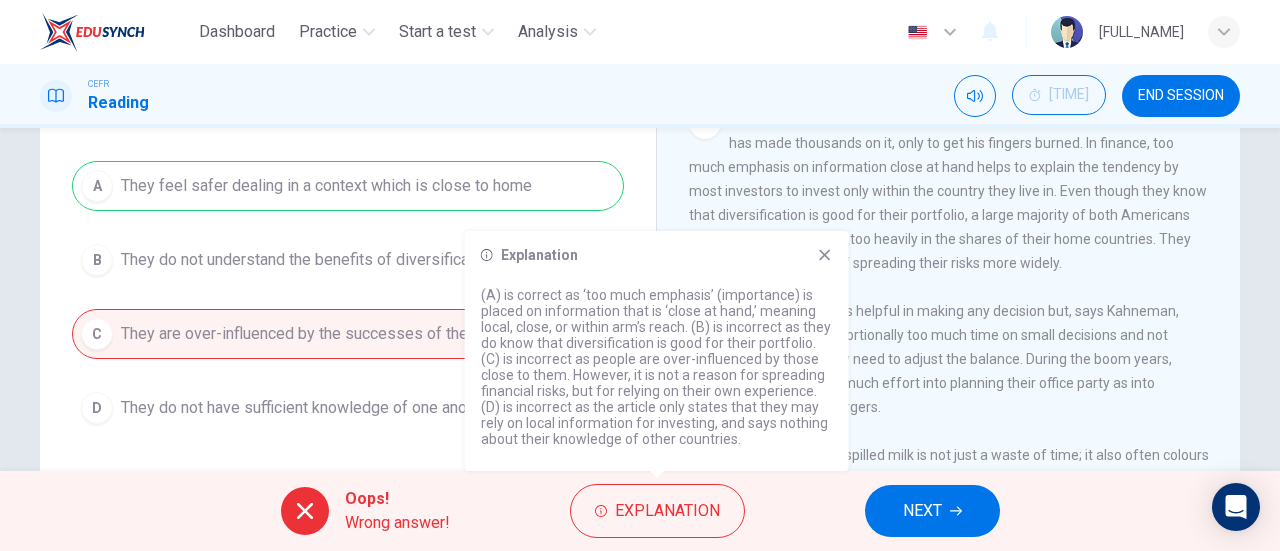 click on "Explanation (A) is correct as ‘too much emphasis’ (importance) is placed on information that is ‘close at hand,’ meaning local, close, or within arm’s reach. (B) is incorrect as they do know that diversification is good for their portfolio. (C) is incorrect as people are over-influenced by those close to them. However, it is not a reason for spreading financial risks, but for relying on their own experience. (D) is incorrect as the article only states that they may rely on local information for investing, and says nothing about their knowledge of other countries." at bounding box center (657, 351) 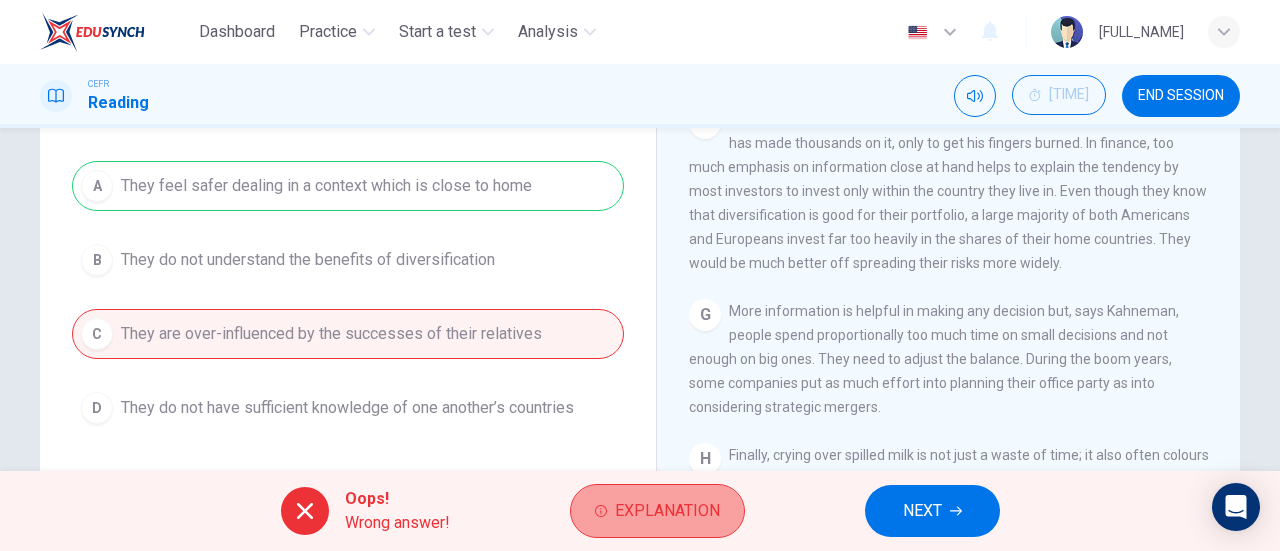 click on "Explanation" at bounding box center [667, 511] 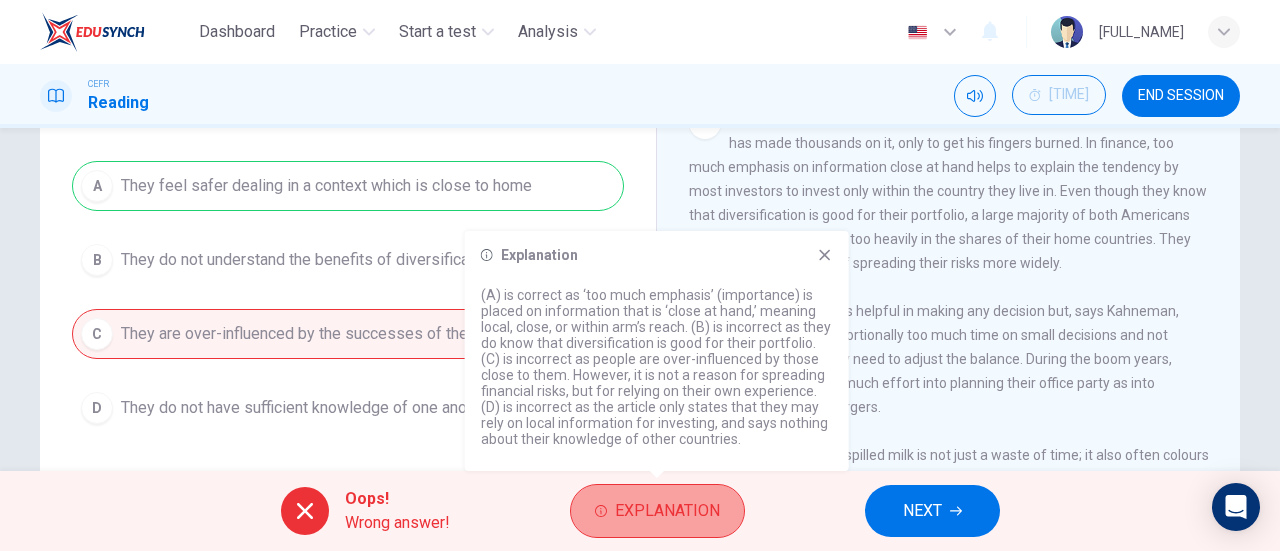 click on "Explanation" at bounding box center [667, 511] 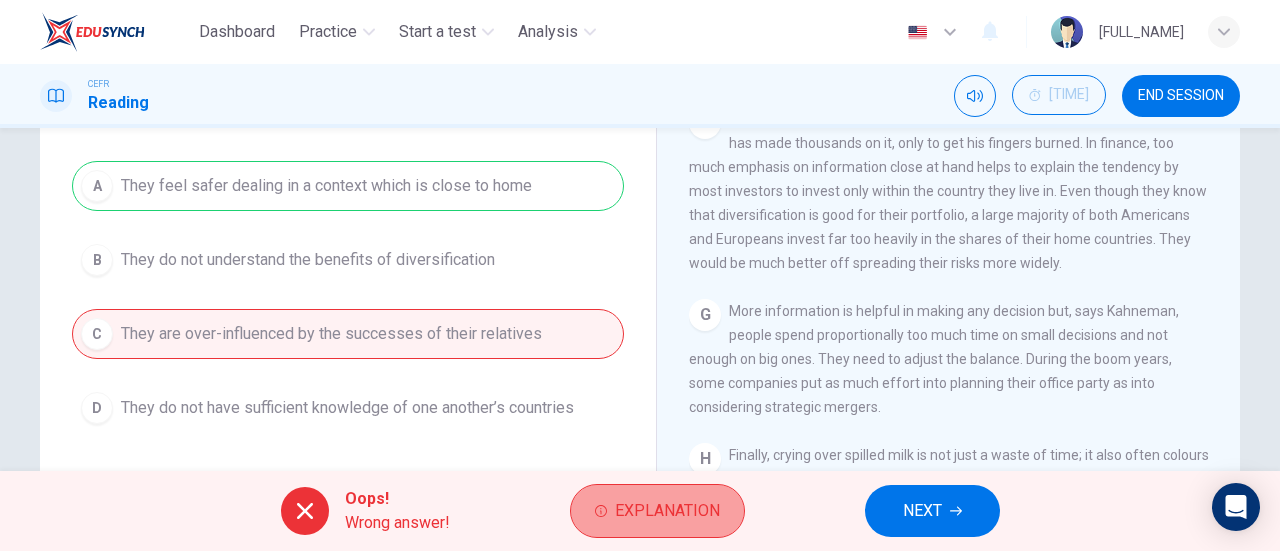 click on "Explanation" at bounding box center [667, 511] 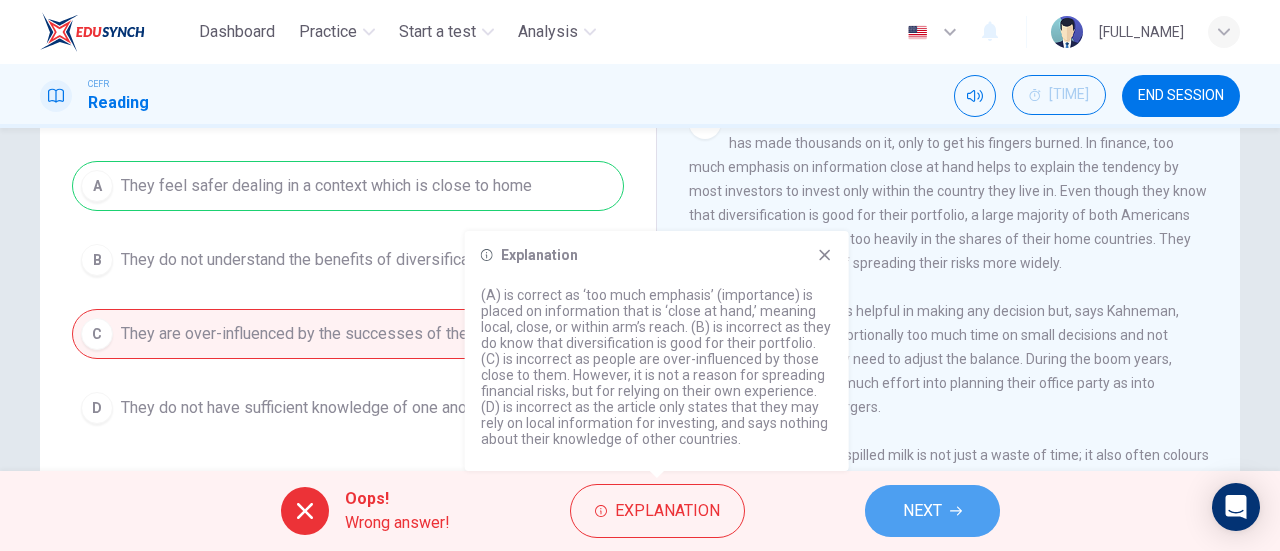 click on "NEXT" at bounding box center [932, 511] 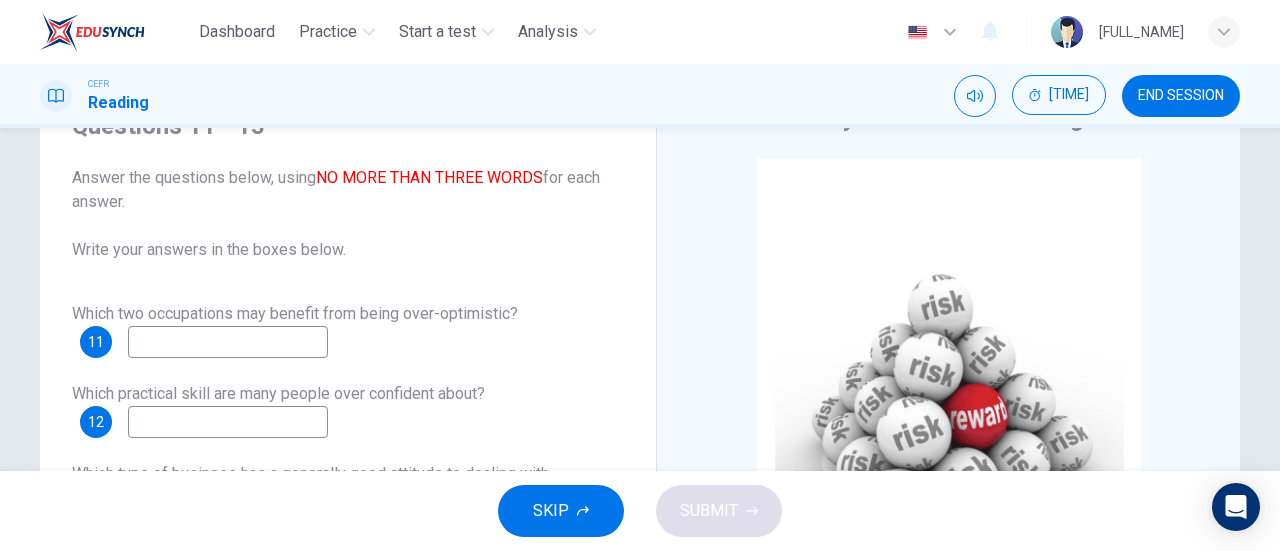 scroll, scrollTop: 99, scrollLeft: 0, axis: vertical 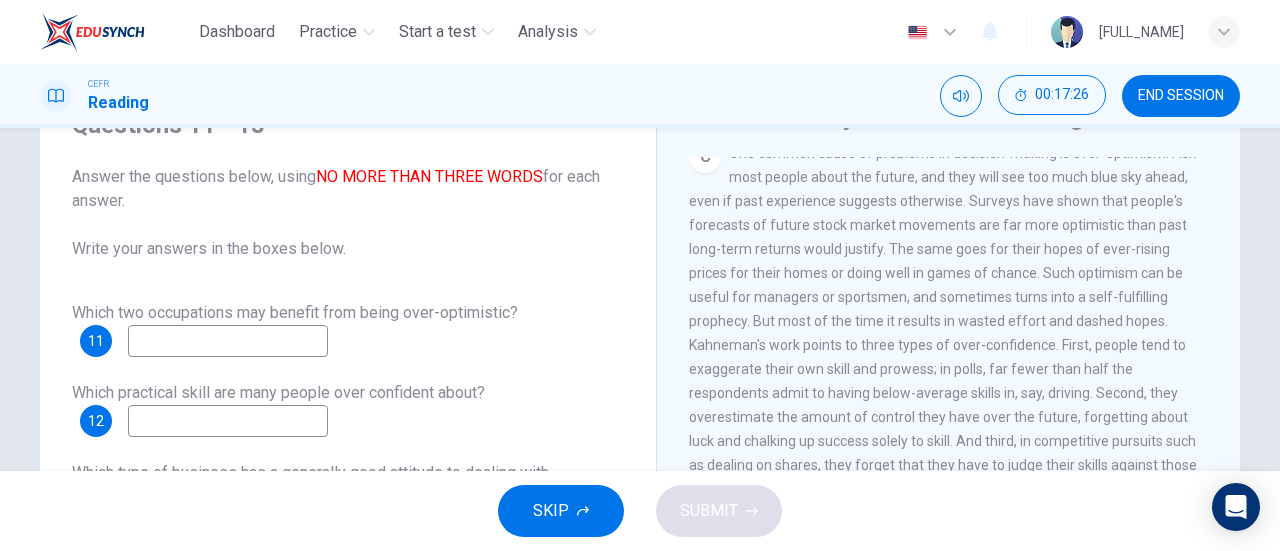 click at bounding box center [228, 341] 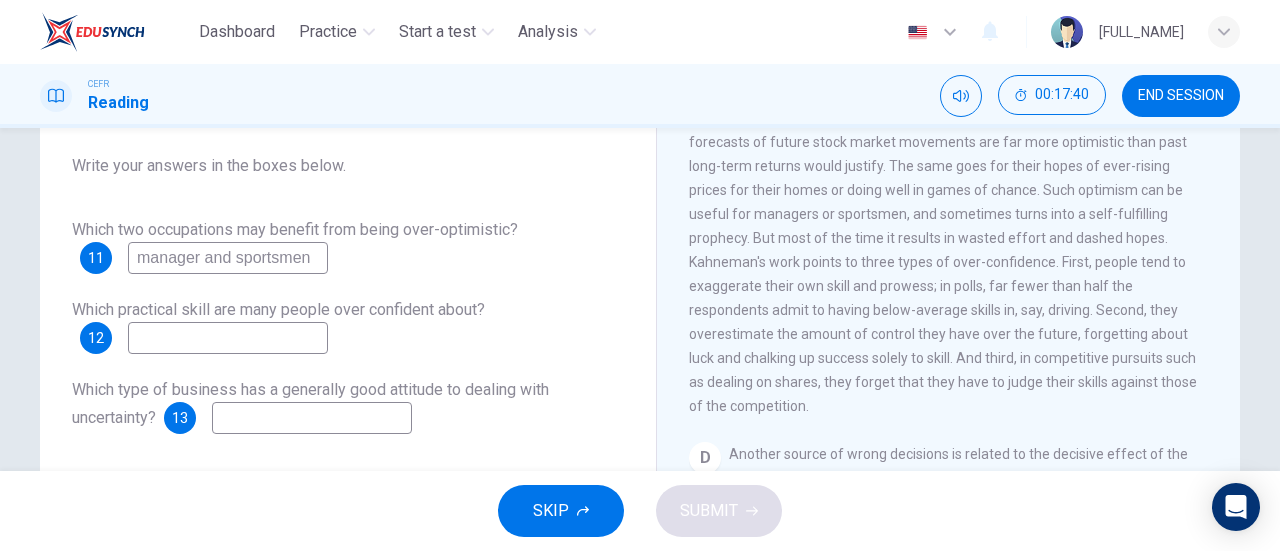 scroll, scrollTop: 184, scrollLeft: 0, axis: vertical 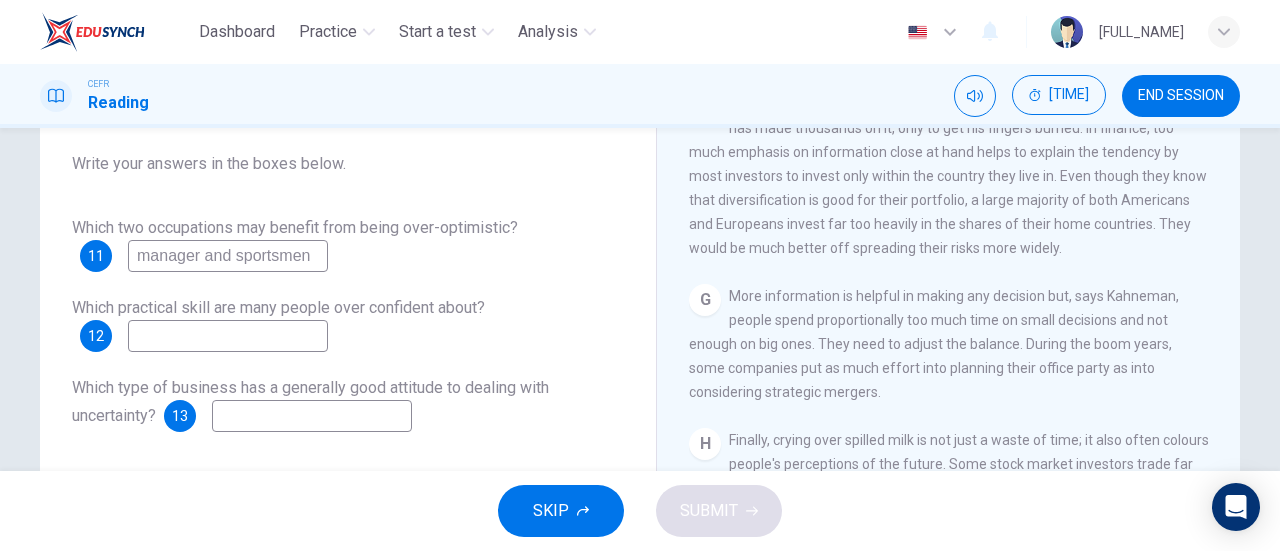 type on "manager and sportsmen" 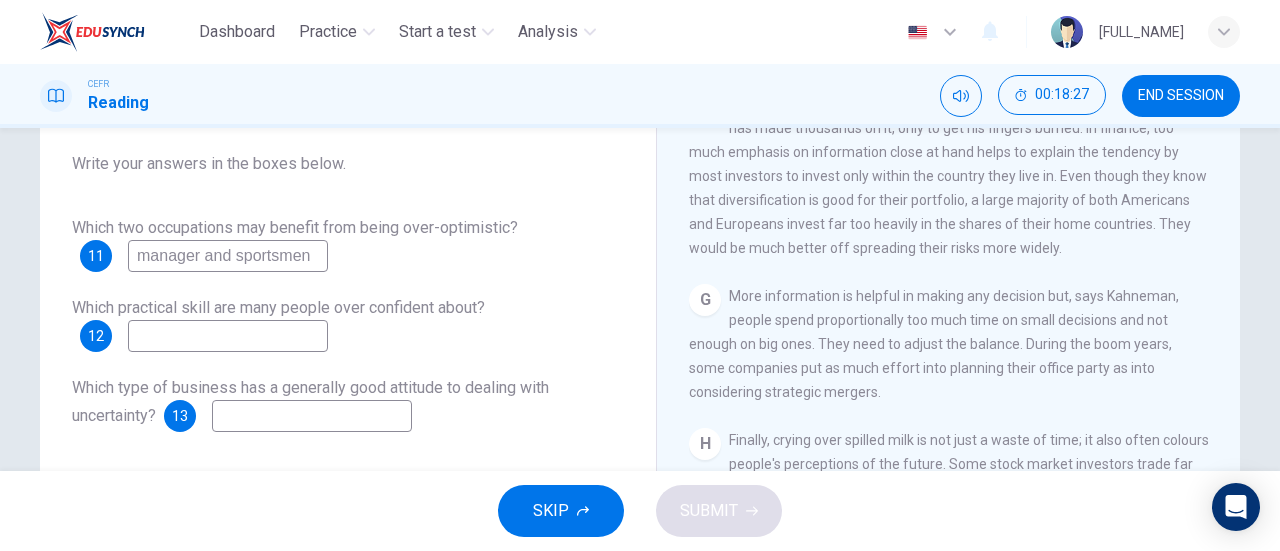 click at bounding box center (228, 256) 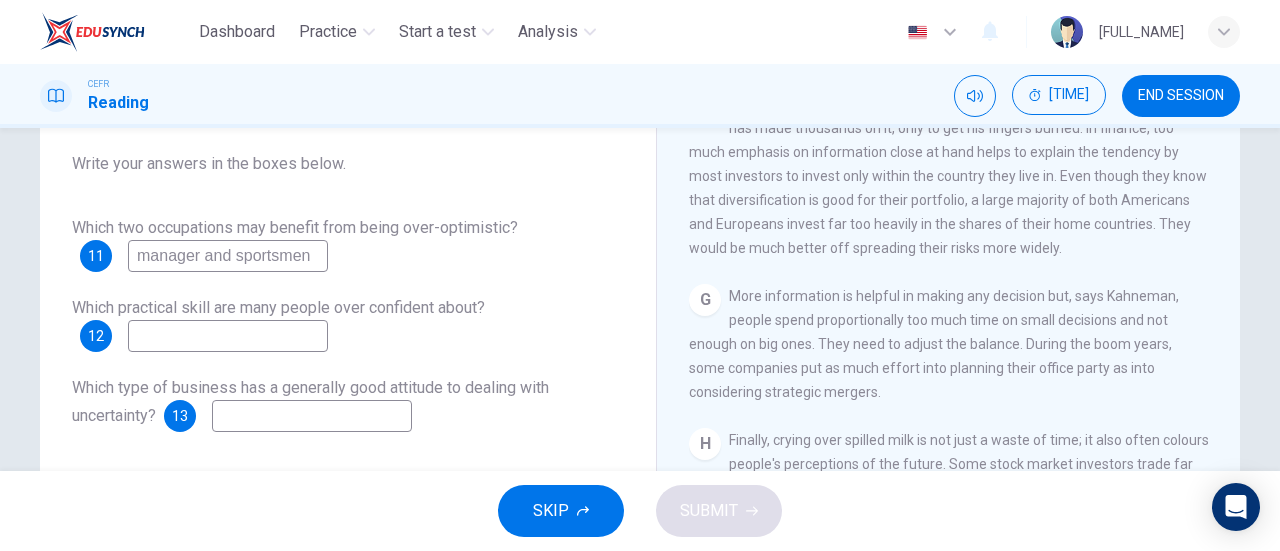 click at bounding box center (228, 256) 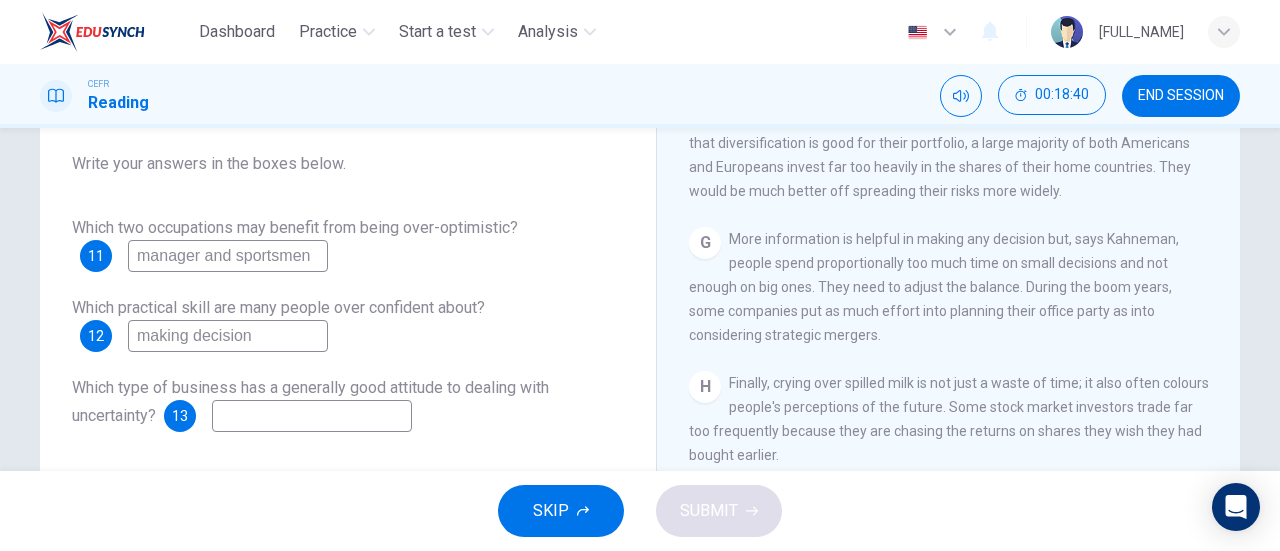 scroll, scrollTop: 1806, scrollLeft: 0, axis: vertical 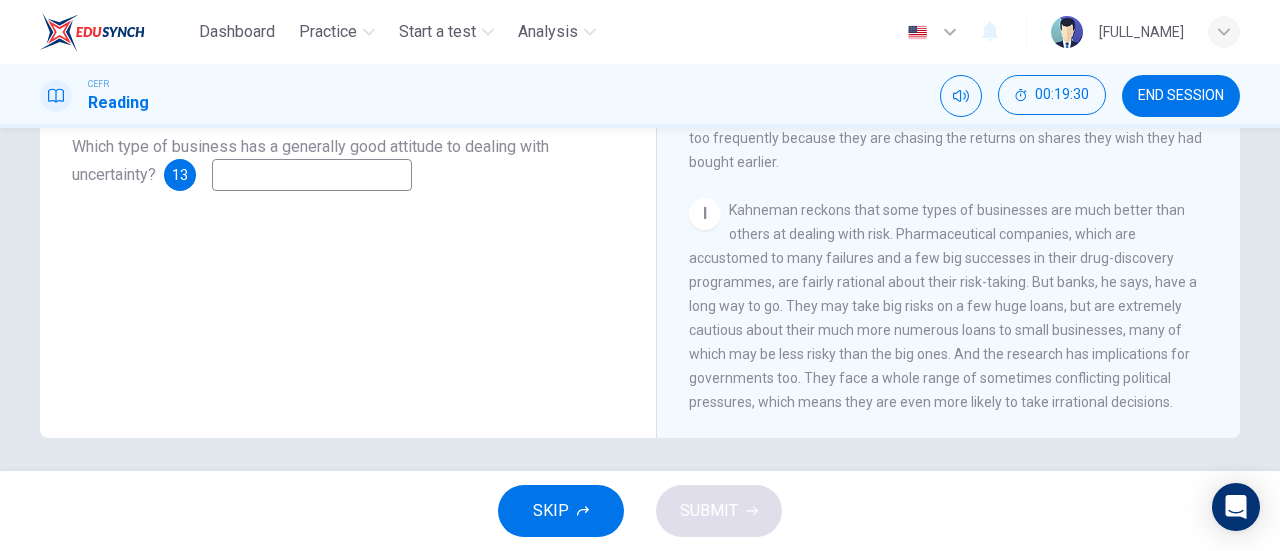 type on "making decision" 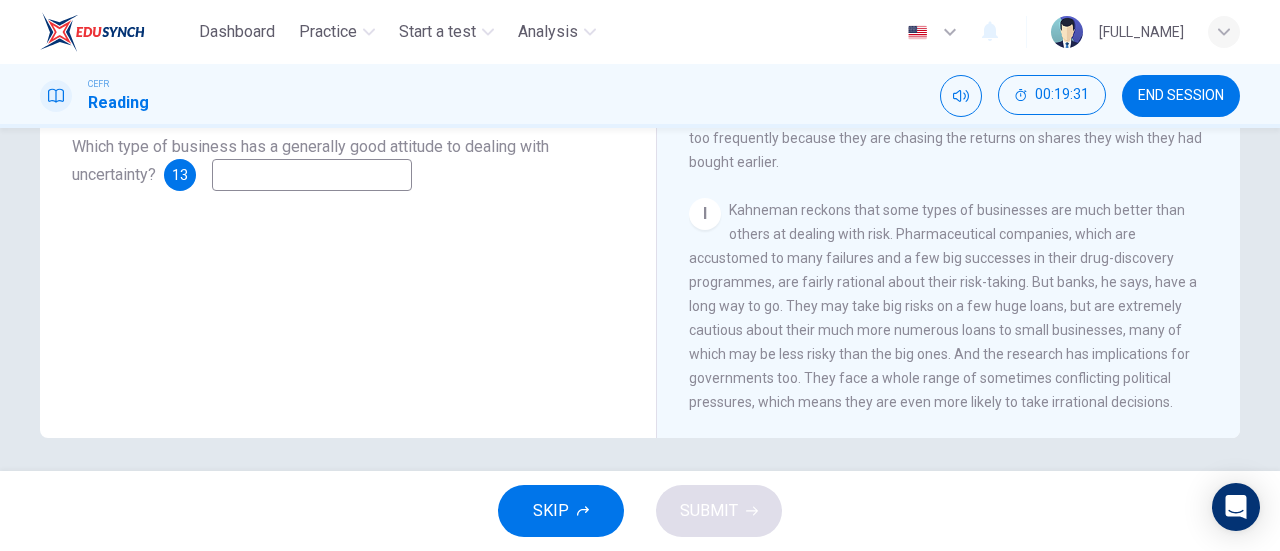click at bounding box center (228, 15) 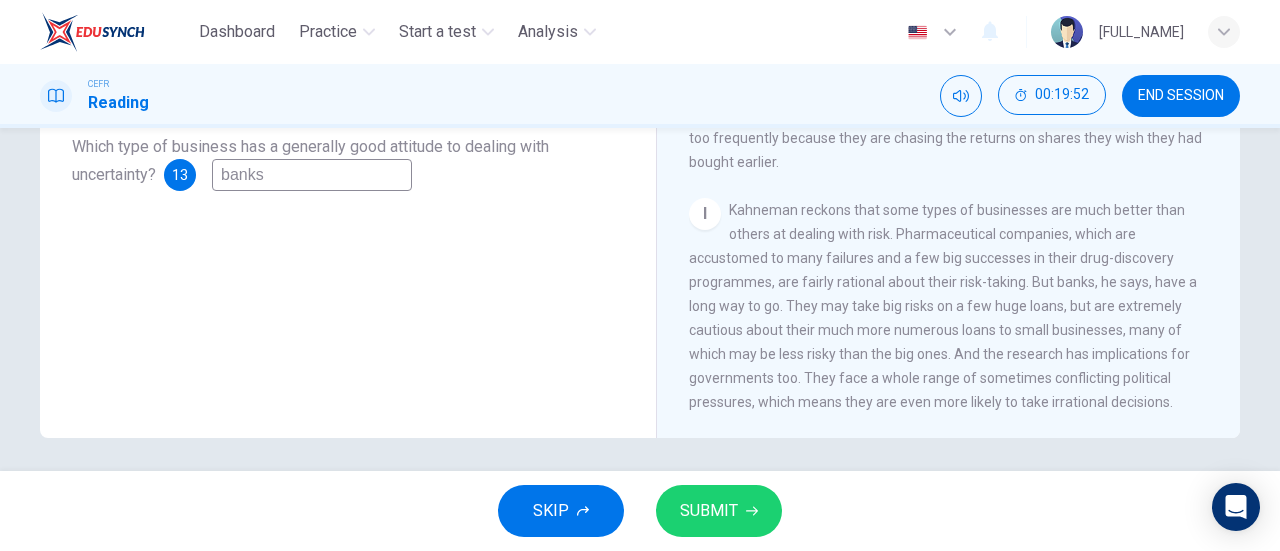 type on "banks" 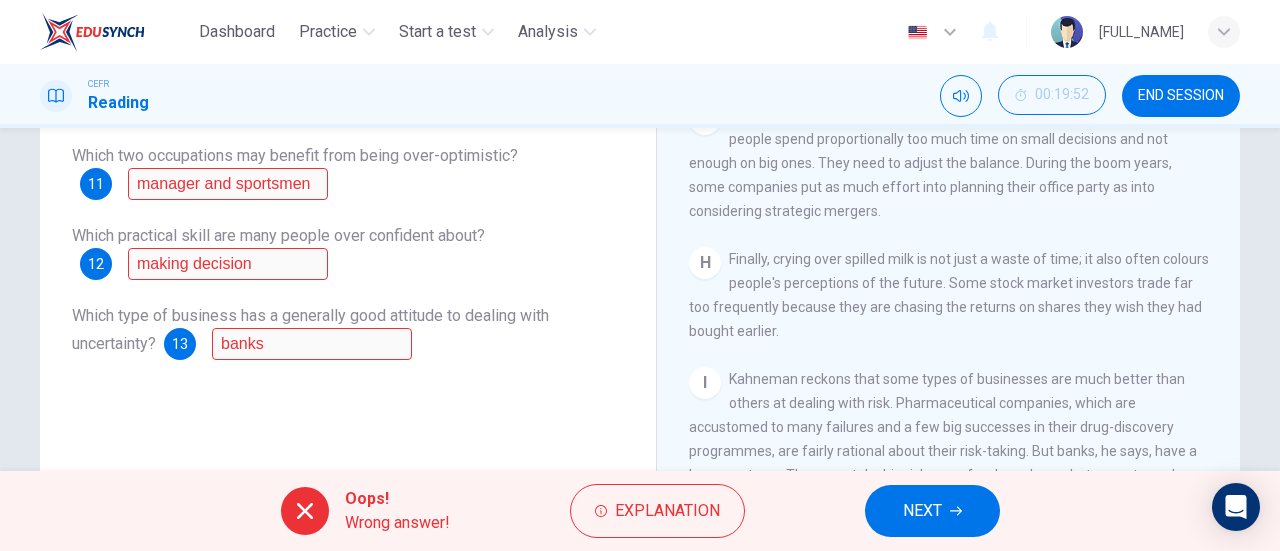 scroll, scrollTop: 255, scrollLeft: 0, axis: vertical 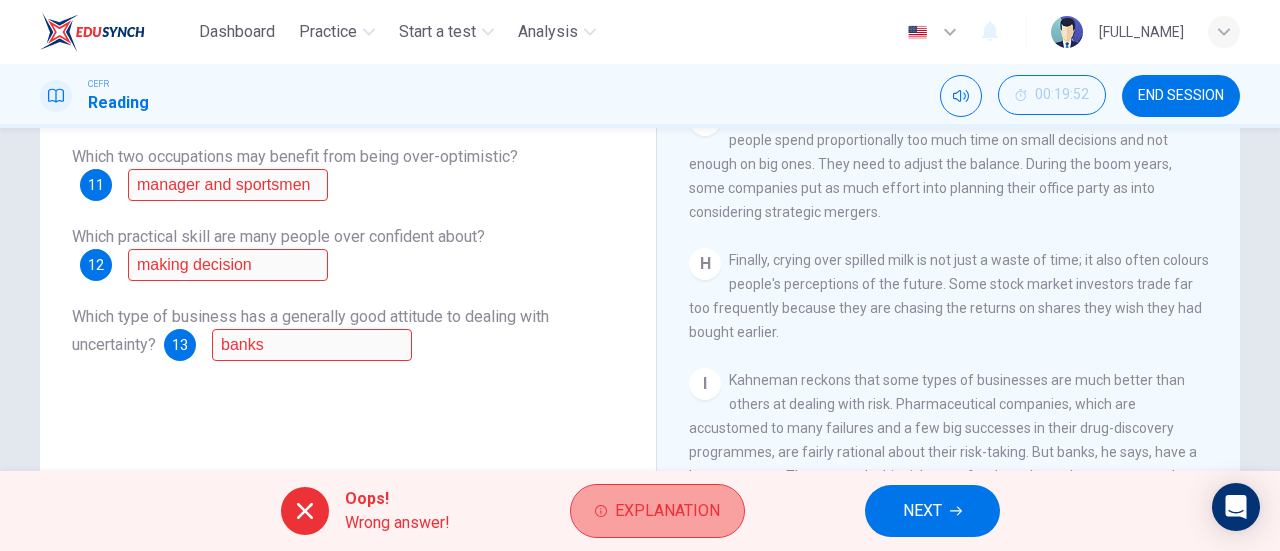 click on "Explanation" at bounding box center (667, 511) 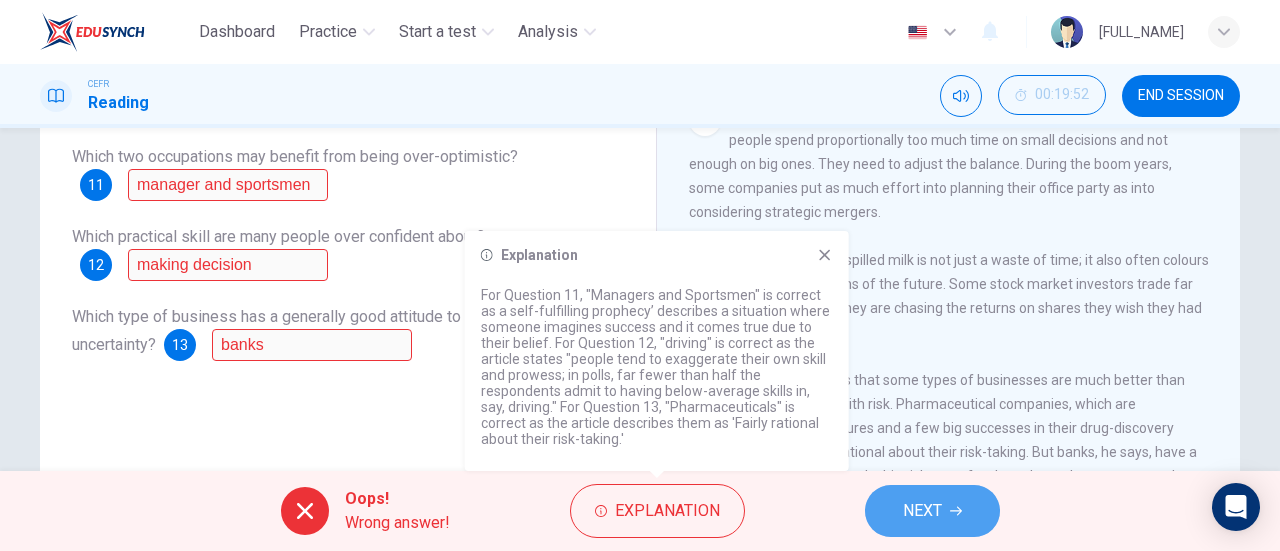click on "NEXT" at bounding box center [932, 511] 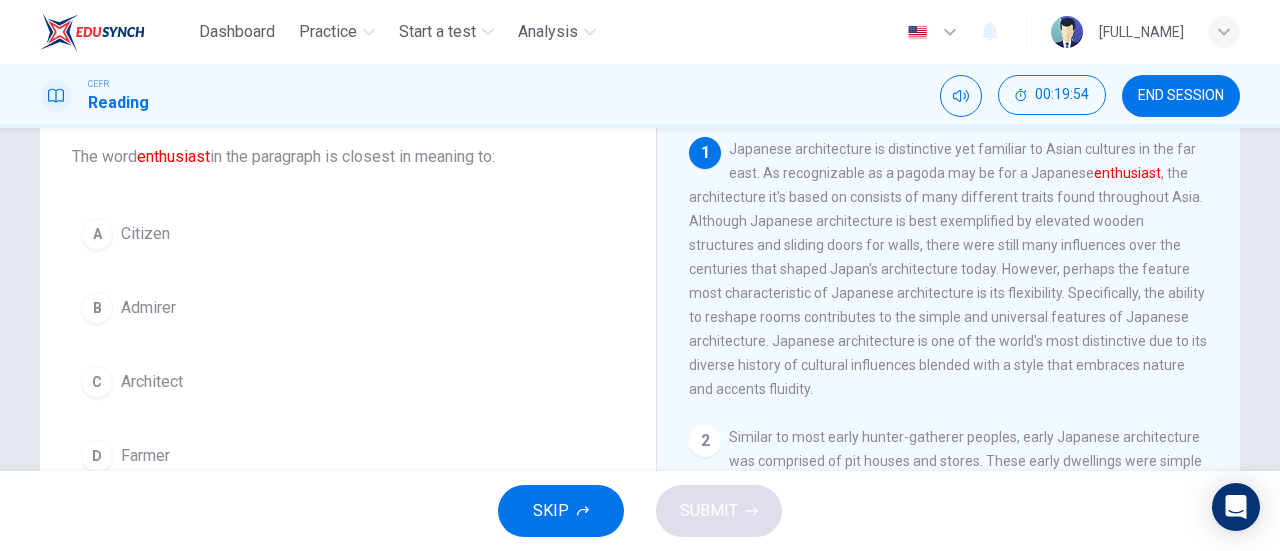 scroll, scrollTop: 118, scrollLeft: 0, axis: vertical 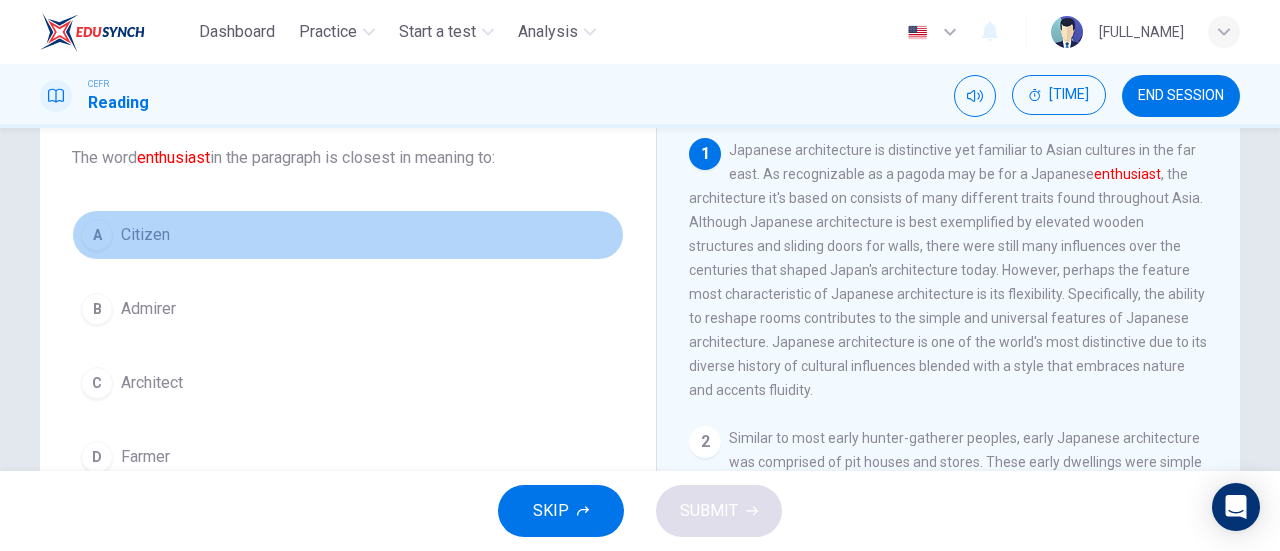 click on "Citizen" at bounding box center (145, 235) 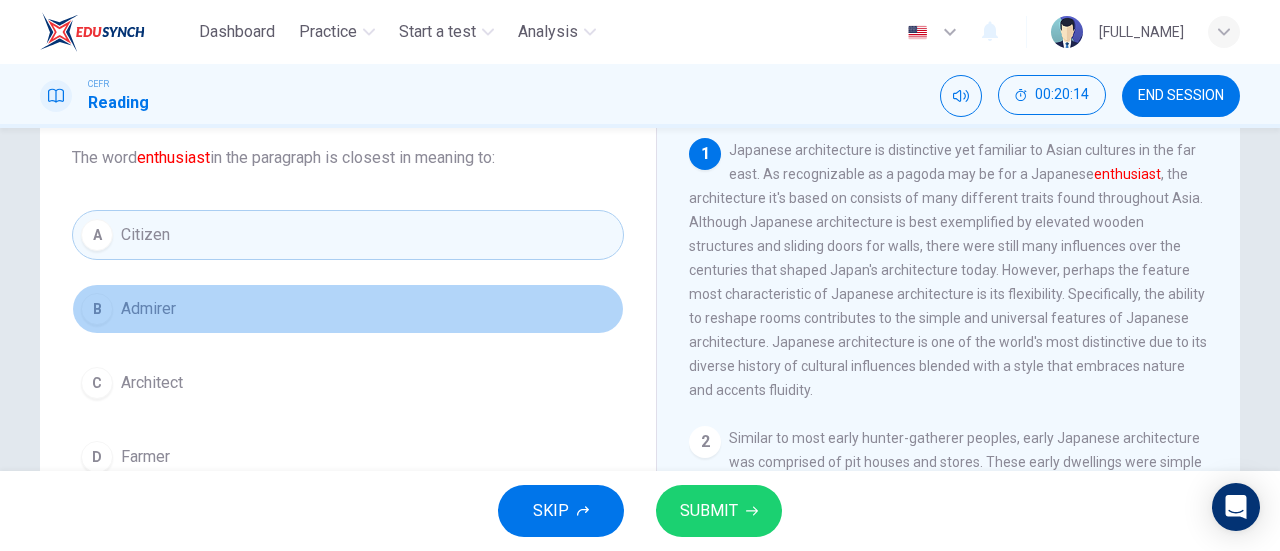 click on "Admirer" at bounding box center (148, 309) 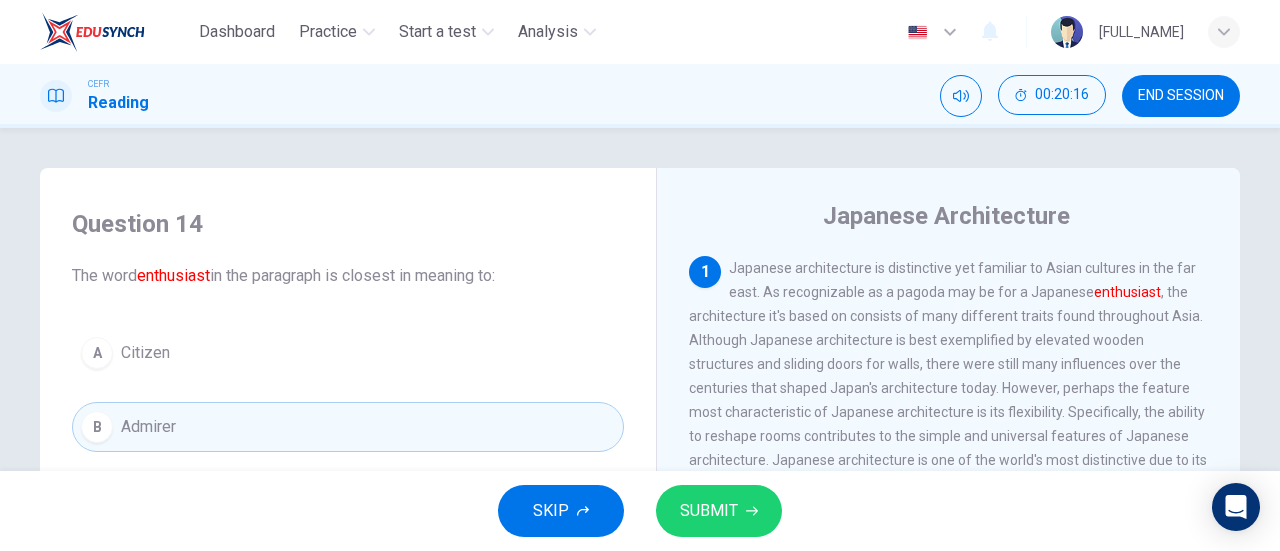 scroll, scrollTop: 2, scrollLeft: 0, axis: vertical 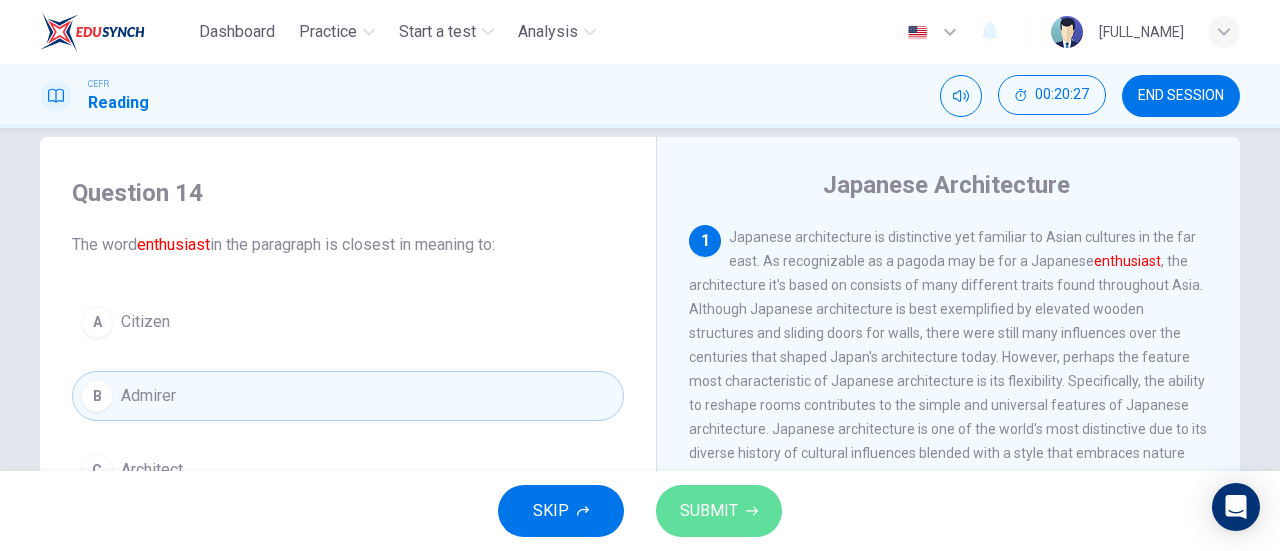 click on "SUBMIT" at bounding box center (709, 511) 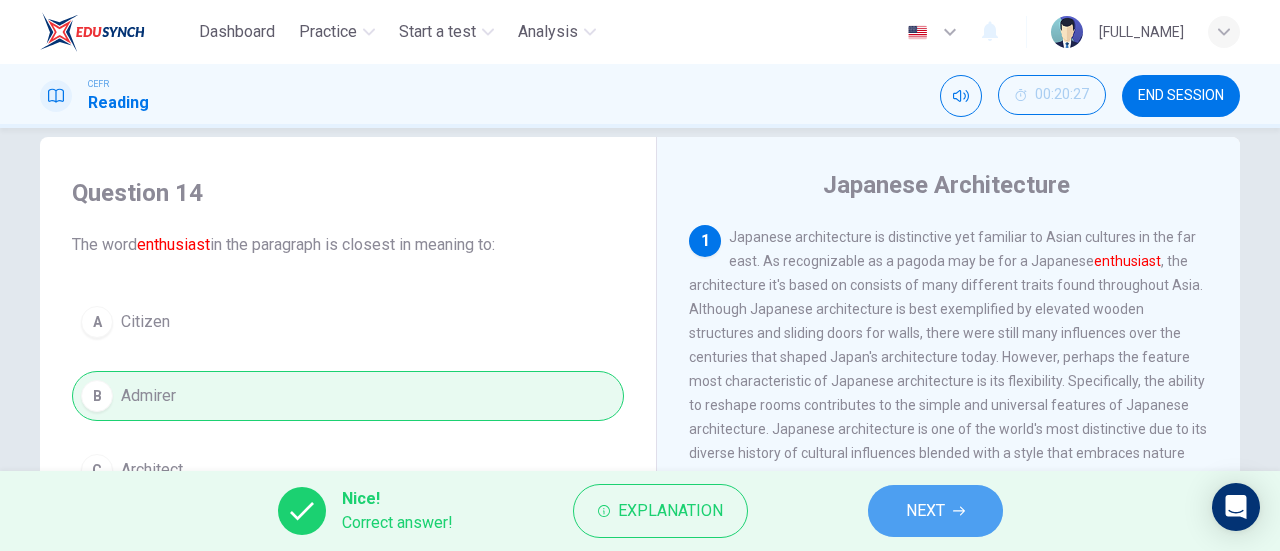 click on "NEXT" at bounding box center [925, 511] 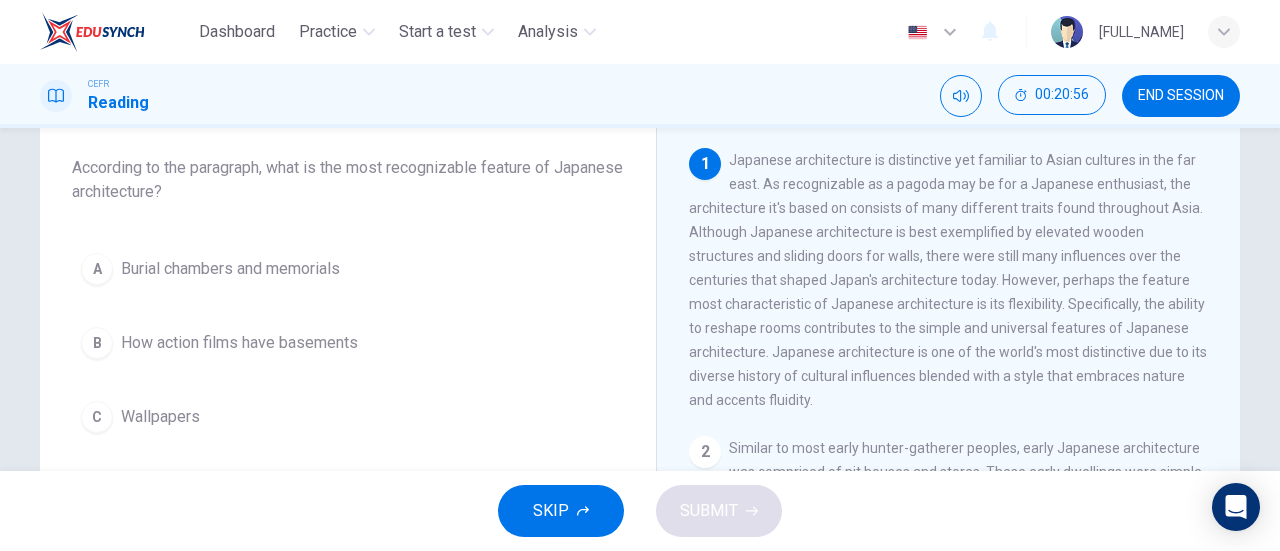 scroll, scrollTop: 109, scrollLeft: 0, axis: vertical 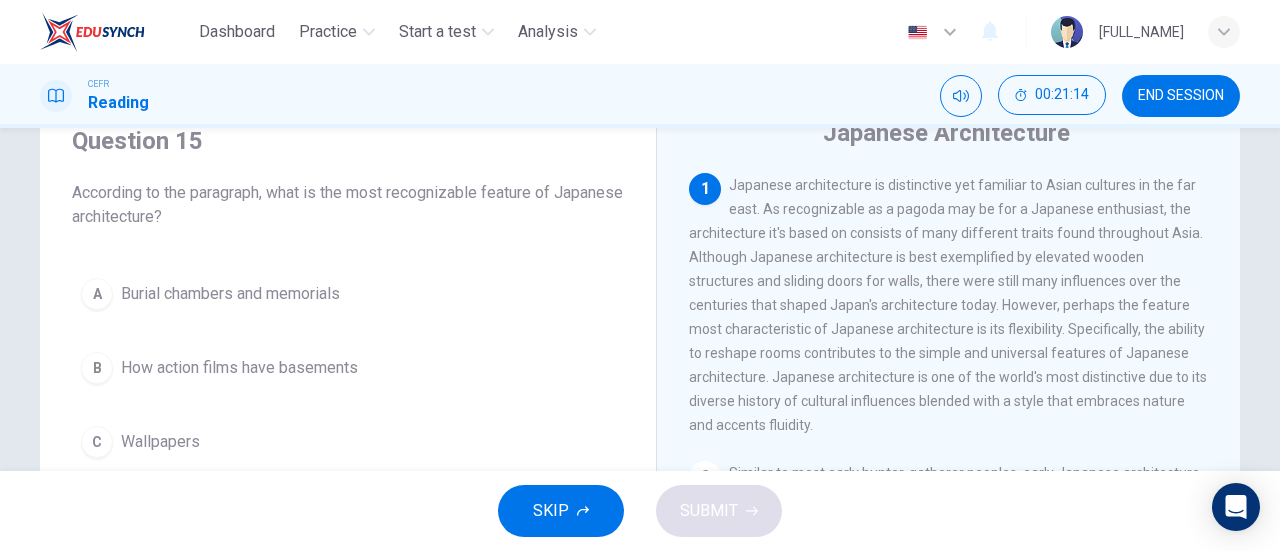click on "1 Japanese architecture is distinctive yet familiar to Asian cultures in the far east. As recognizable as a pagoda may be for a Japanese enthusiast, the architecture it's based on consists of many different traits found throughout Asia. Although Japanese architecture is best exemplified by elevated wooden structures and sliding doors for walls, there were still many influences over the centuries that shaped Japan's architecture today. However, perhaps the feature most characteristic of Japanese architecture is its flexibility. Specifically, the ability to reshape rooms contributes to the simple and universal features of Japanese architecture. Japanese architecture is one of the world's most distinctive due to its diverse history of cultural influences blended with a style that embraces nature and accents fluidity." at bounding box center [949, 305] 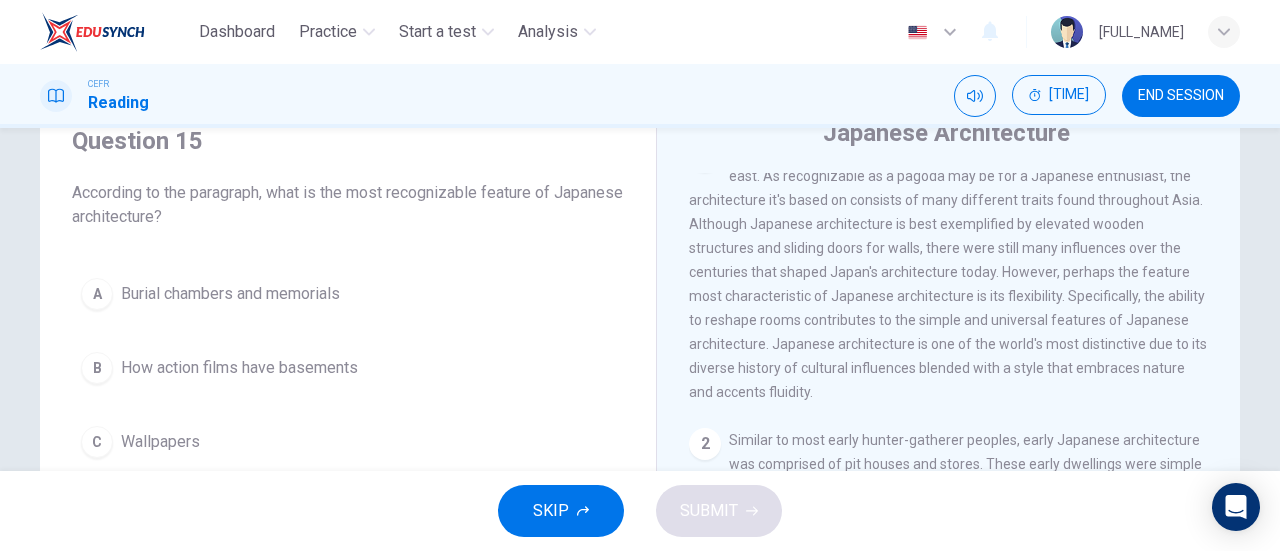 scroll, scrollTop: 0, scrollLeft: 0, axis: both 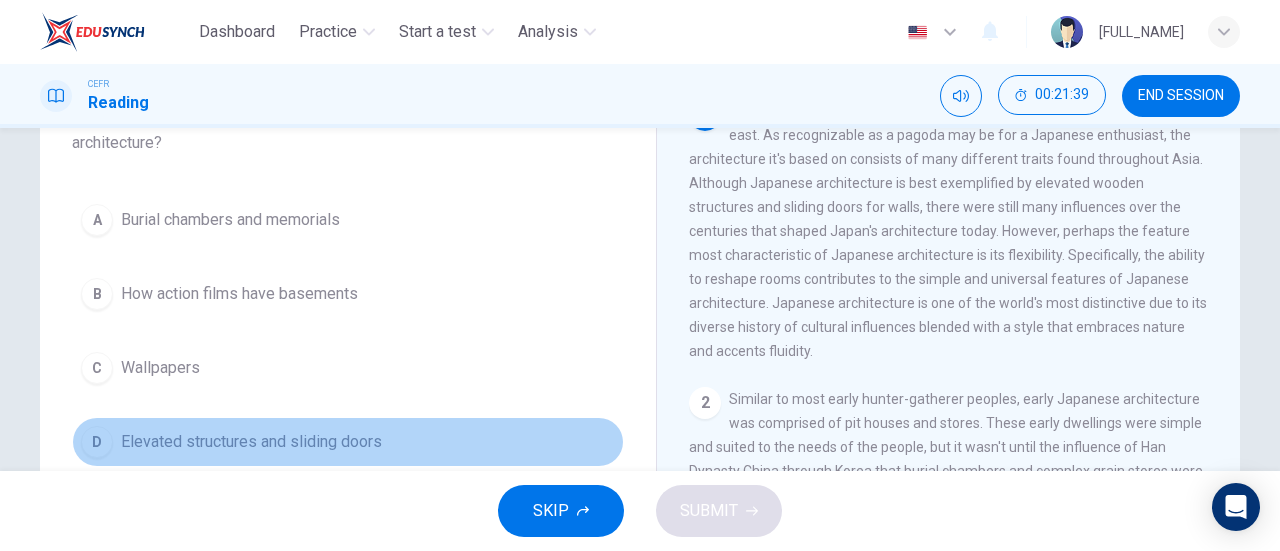 click on "Elevated structures and sliding doors" at bounding box center [230, 220] 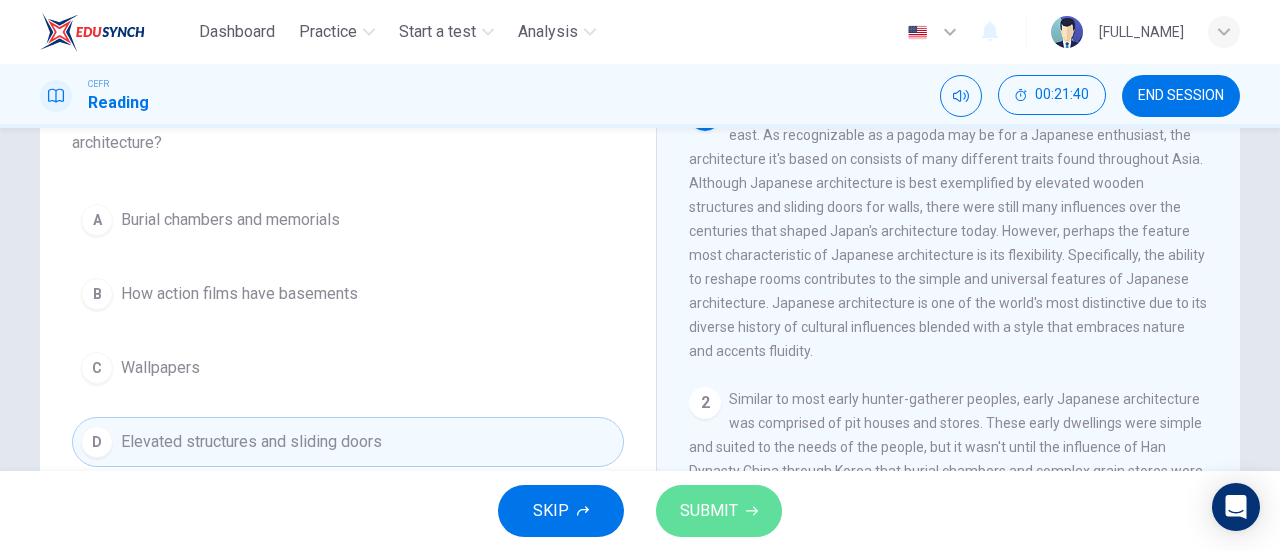 click on "SUBMIT" at bounding box center (709, 511) 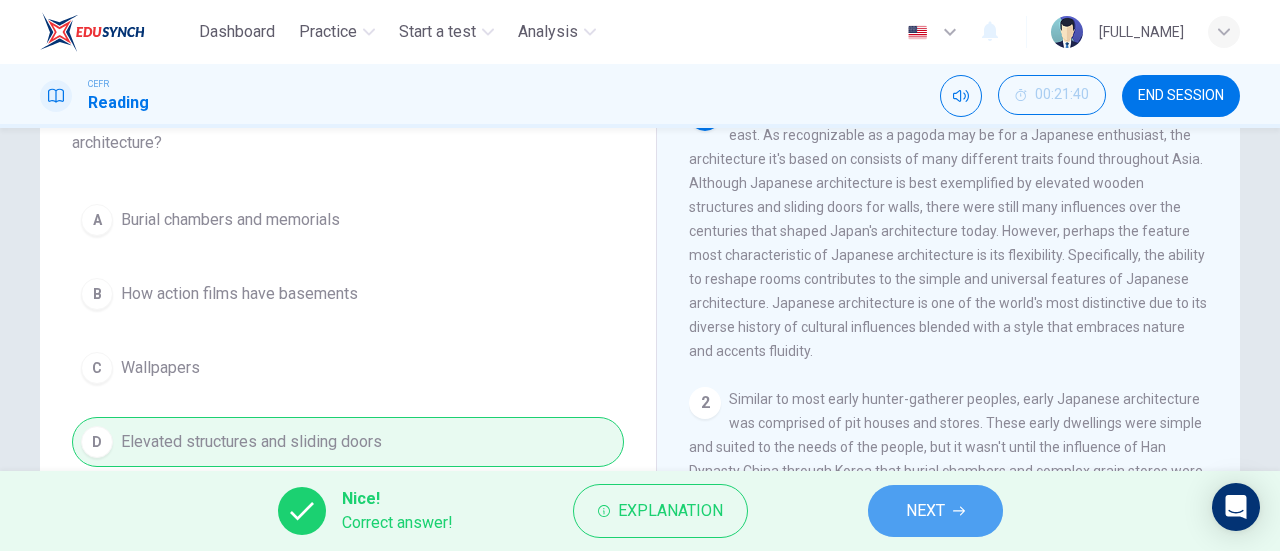 click on "NEXT" at bounding box center (925, 511) 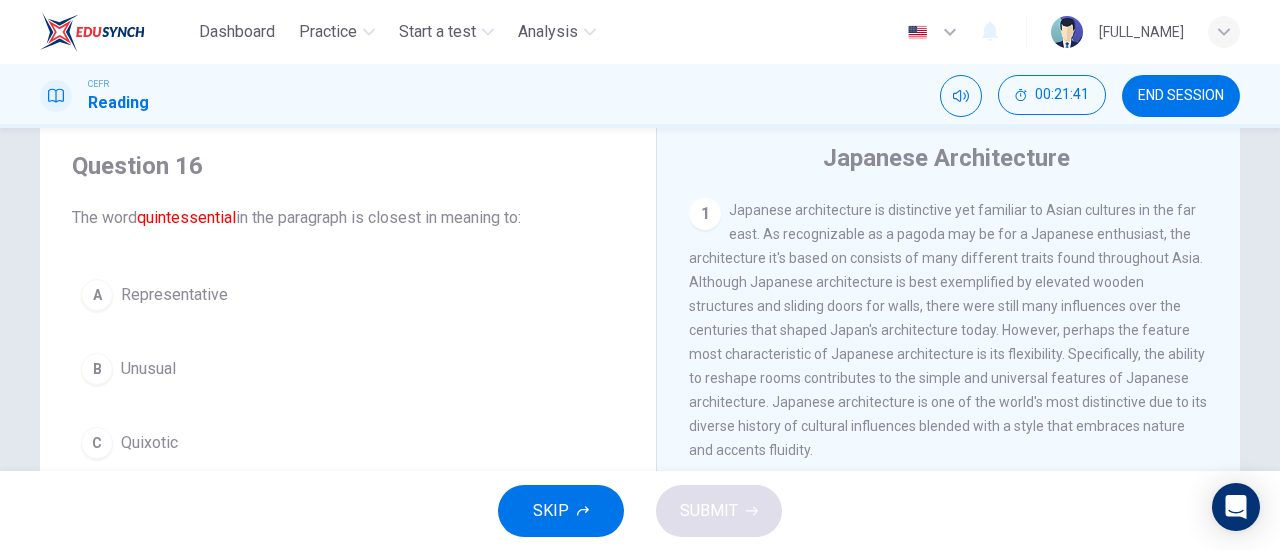 scroll, scrollTop: 54, scrollLeft: 0, axis: vertical 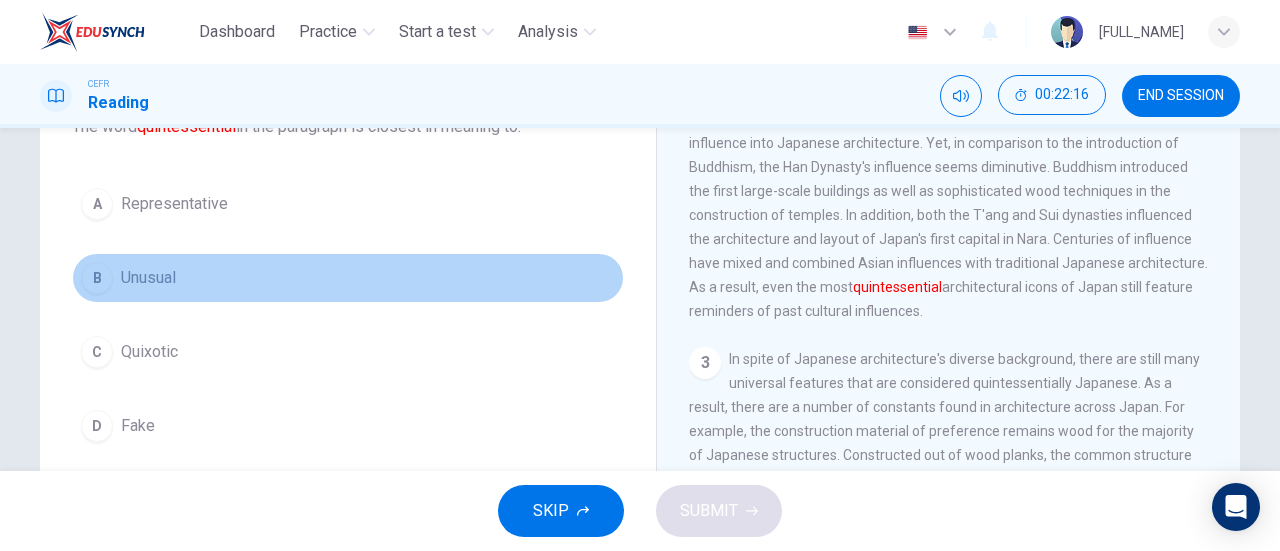 click on "Unusual" at bounding box center [174, 204] 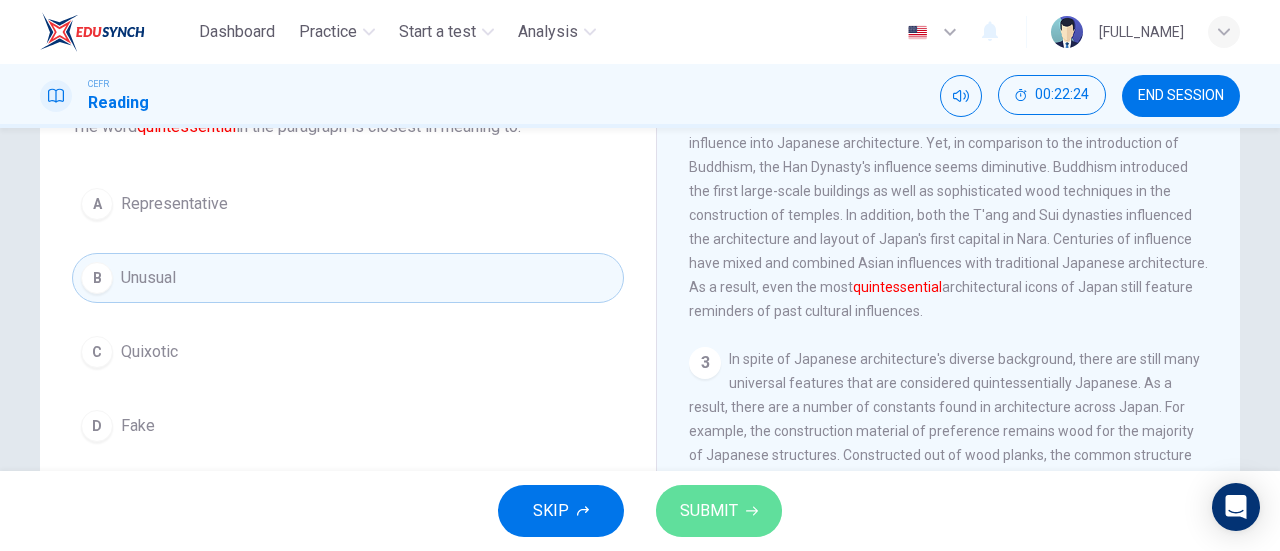 click on "SUBMIT" at bounding box center [719, 511] 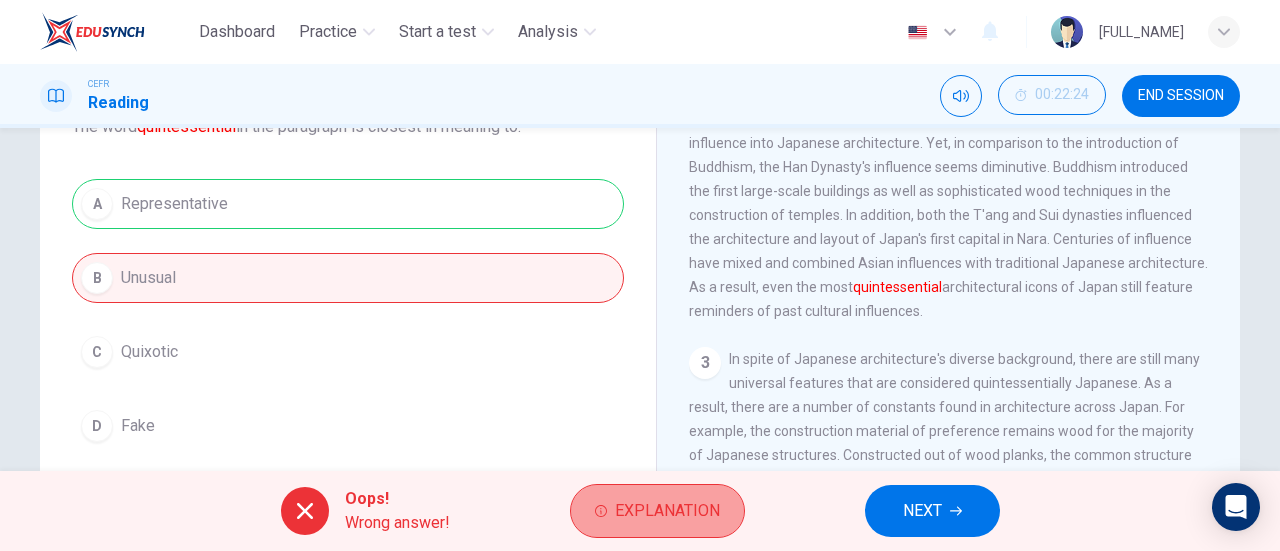 click on "Explanation" at bounding box center [667, 511] 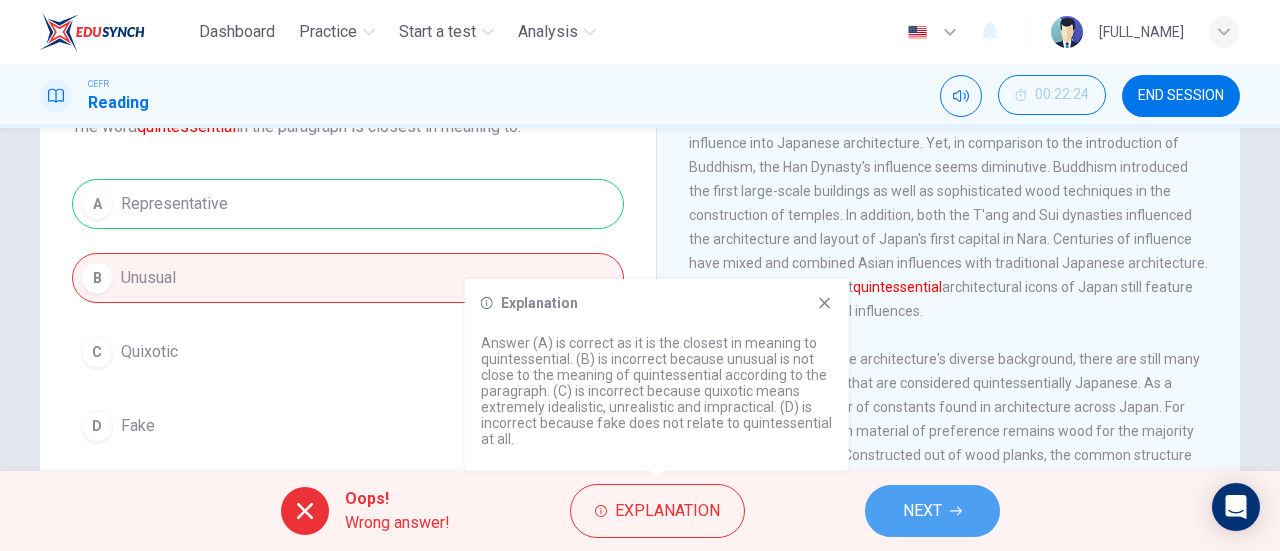 click on "NEXT" at bounding box center (932, 511) 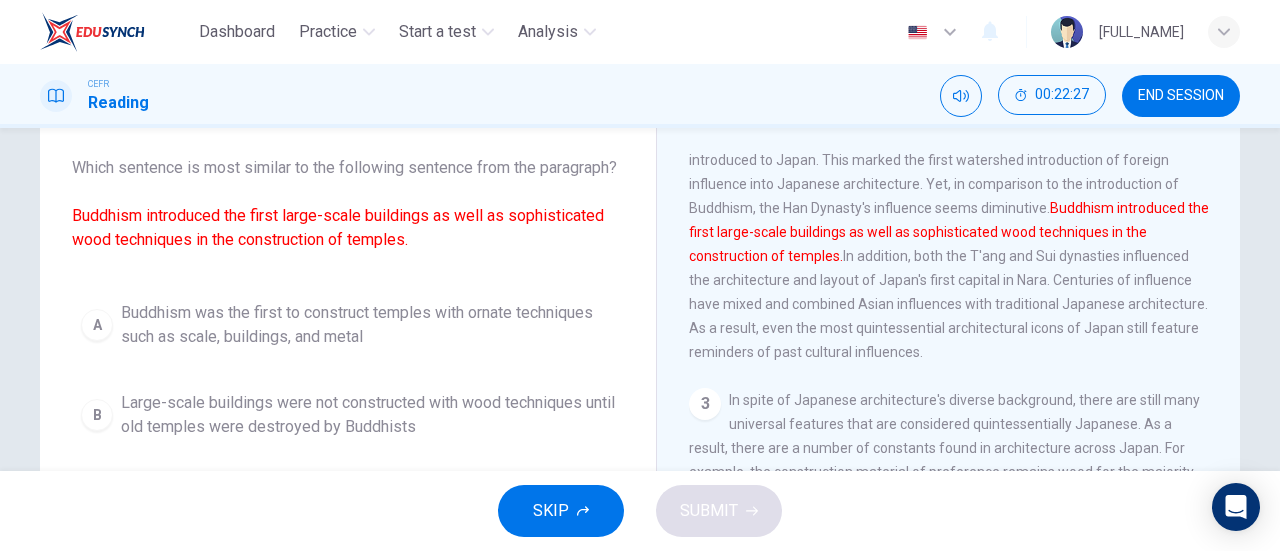 scroll, scrollTop: 165, scrollLeft: 0, axis: vertical 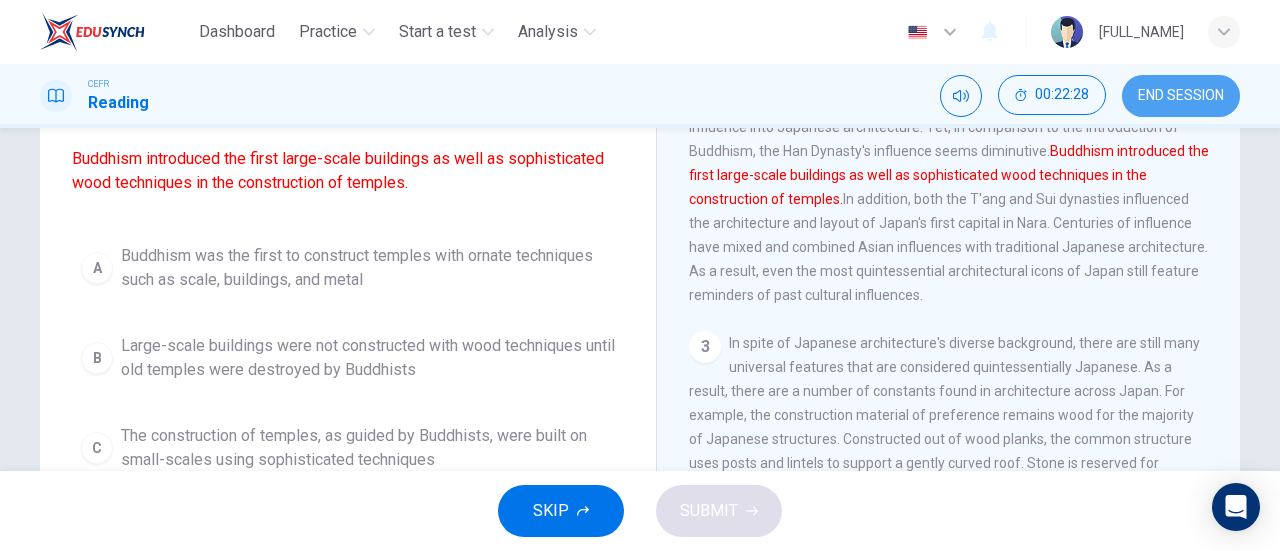 click on "END SESSION" at bounding box center [1181, 96] 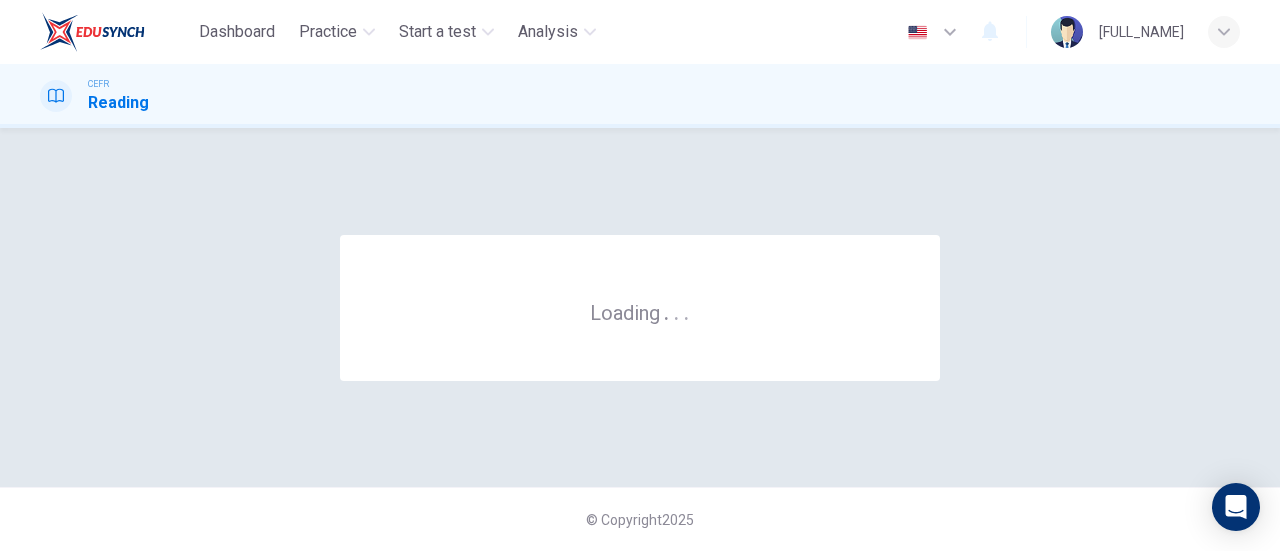 scroll, scrollTop: 0, scrollLeft: 0, axis: both 